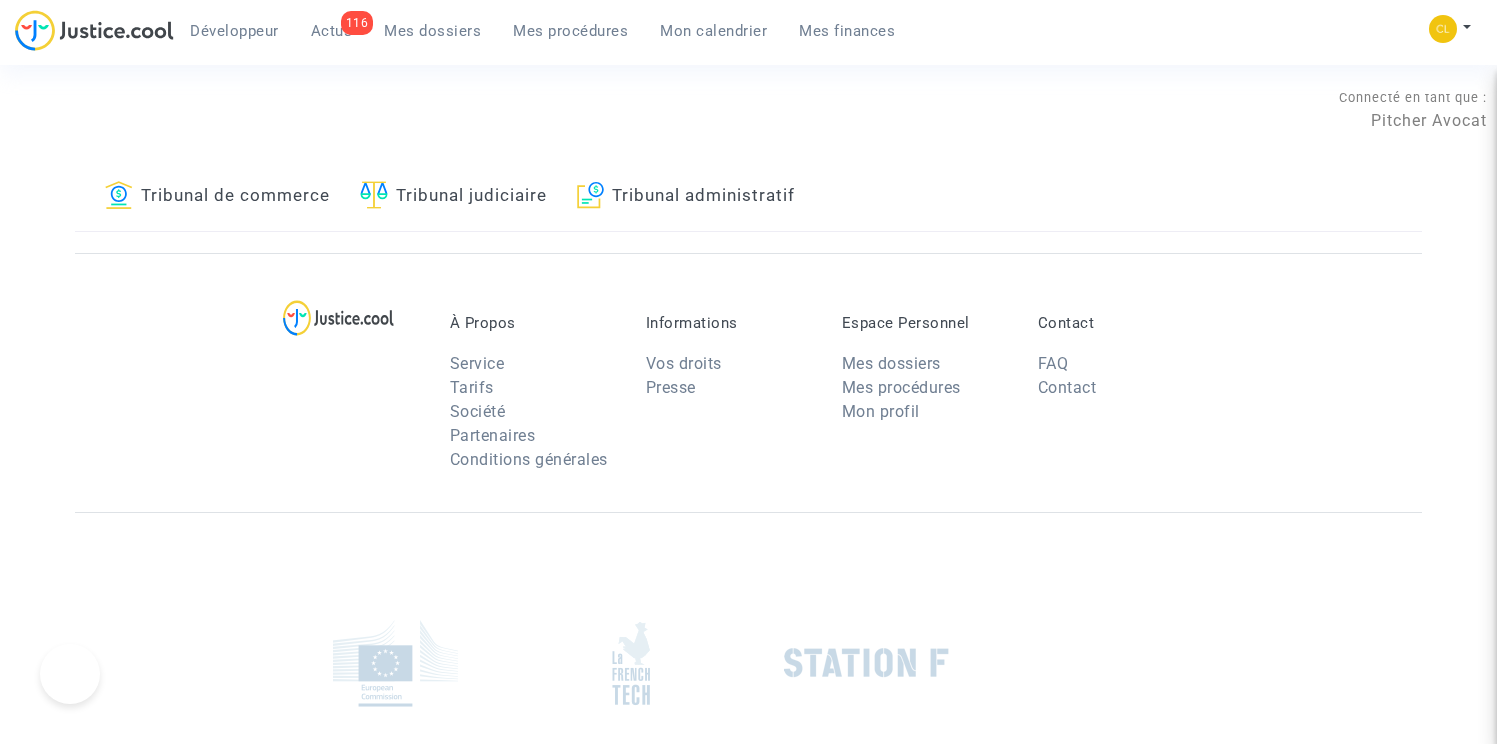 scroll, scrollTop: 0, scrollLeft: 0, axis: both 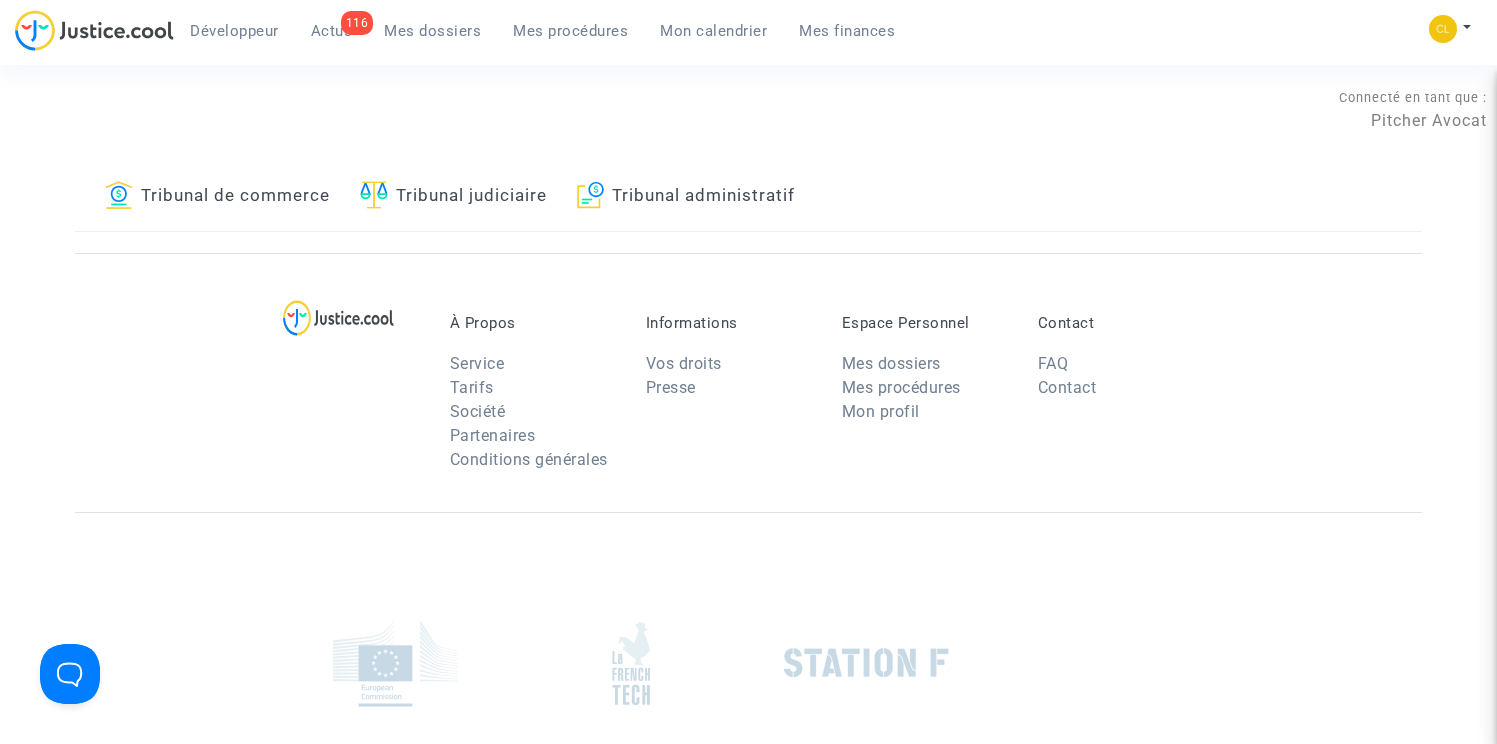 click on "Tribunal de commerce" 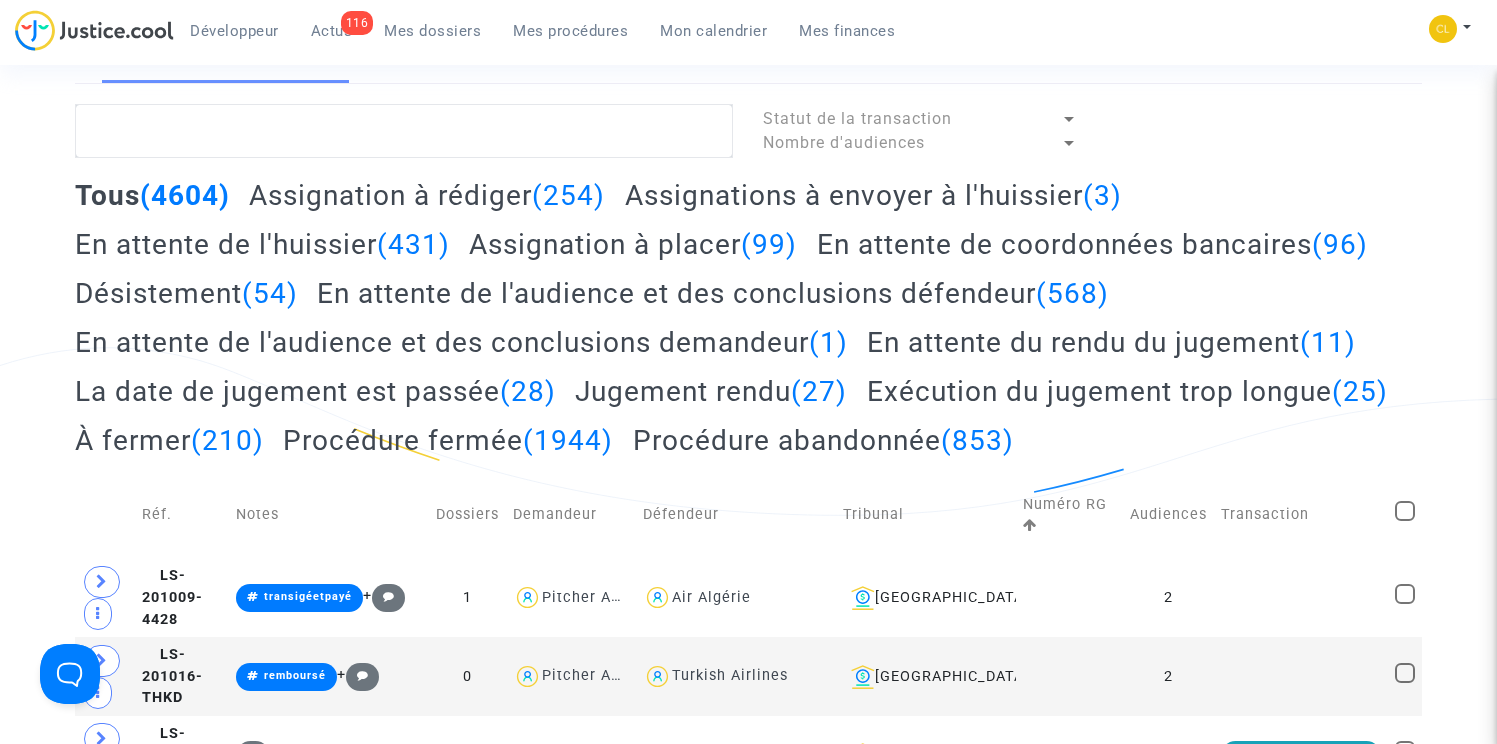 scroll, scrollTop: 147, scrollLeft: 0, axis: vertical 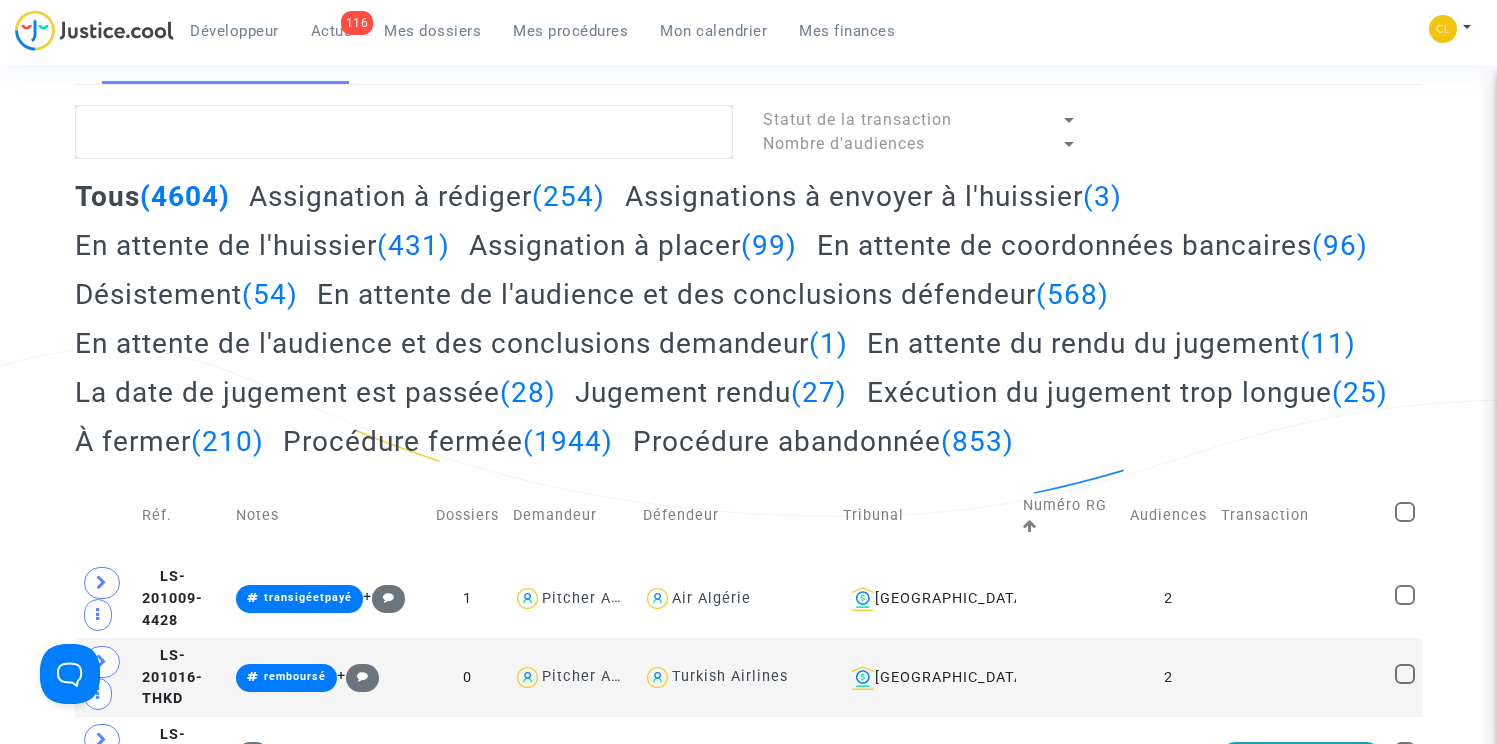 click on "Tous  (4604)  Assignation à [PERSON_NAME]  (254)  Assignations à envoyer à l'huissier  (3)  En attente de l'huissier  (431)  Assignation à placer  (99)  En attente de coordonnées bancaires  (96)  Désistement  (54)  En attente de l'audience et des conclusions défendeur  (568)  En attente de l'audience et des conclusions demandeur  (1)  En attente du rendu du jugement  (11)  La date de jugement est passée  (28)  Jugement rendu  (27)  Exécution du jugement trop longue  (25)  À fermer  (210)  Procédure fermée  (1944)  Procédure abandonnée  (853)" 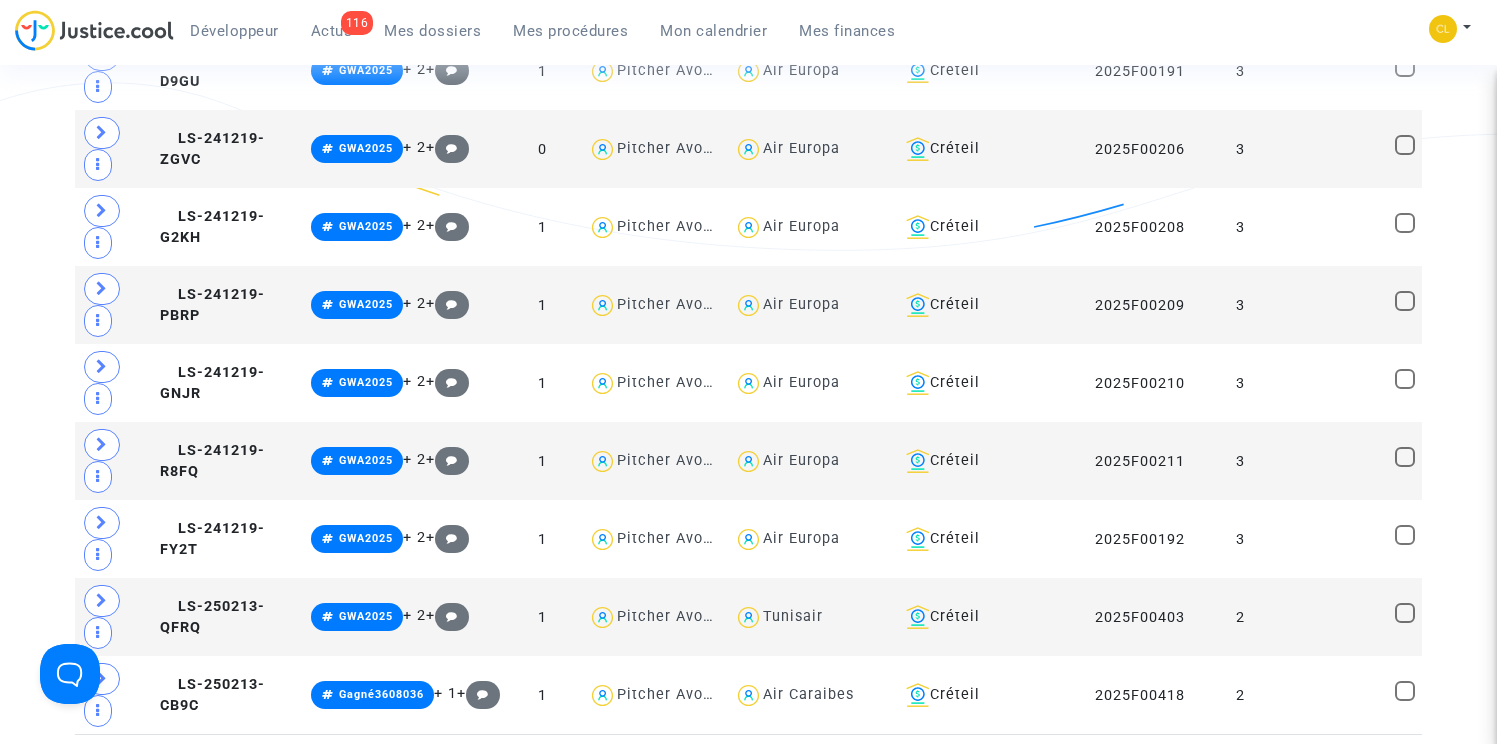 scroll, scrollTop: 2040, scrollLeft: 0, axis: vertical 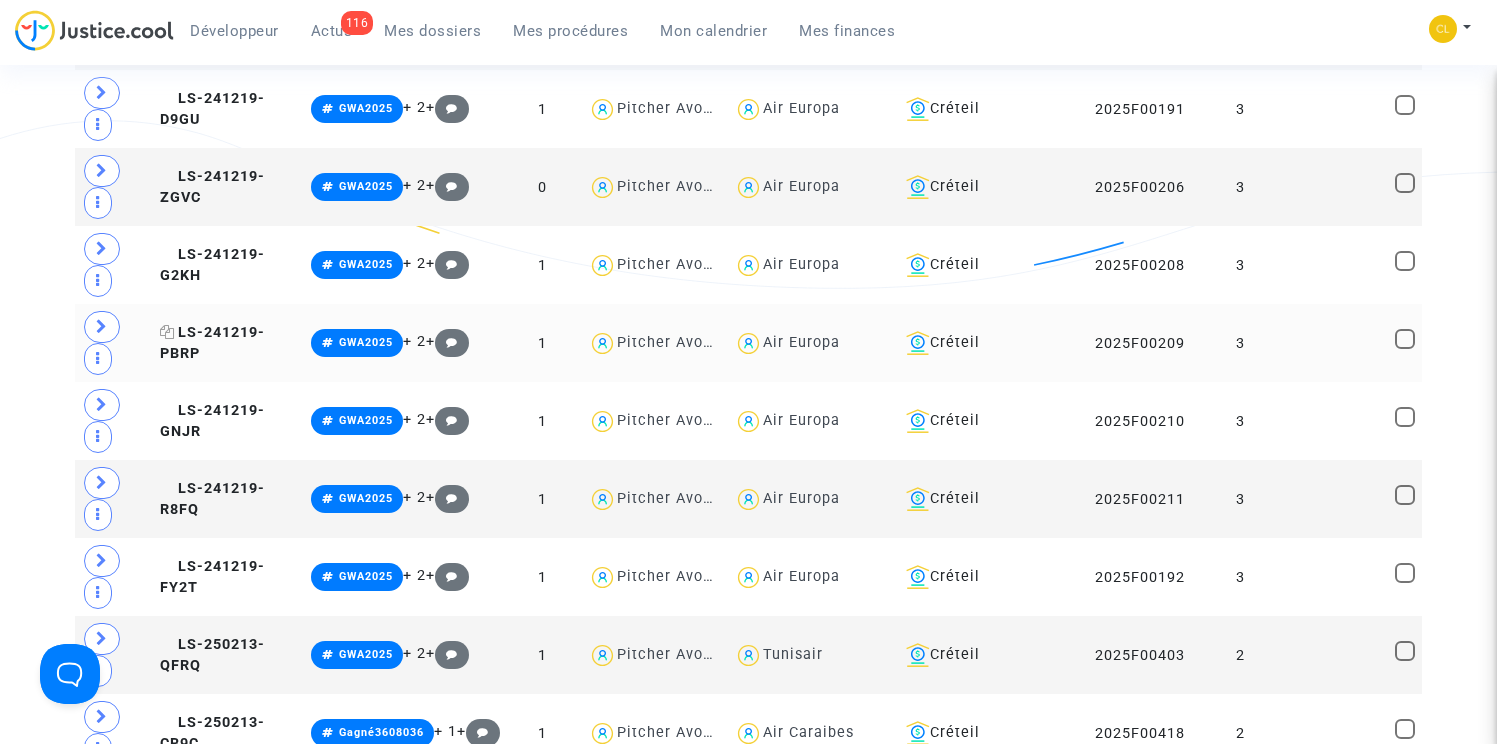 click on "LS-241219-PBRP" 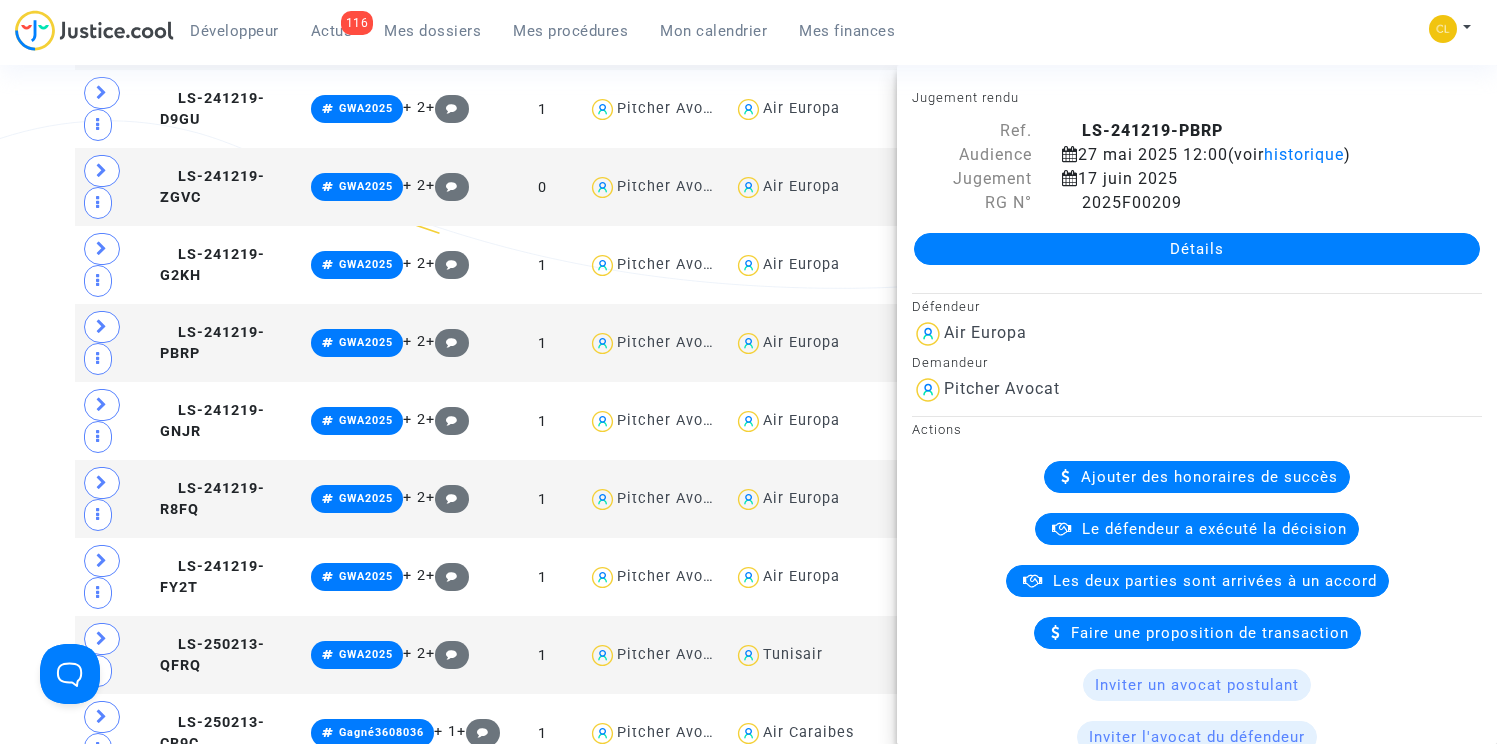 click on "Détails" 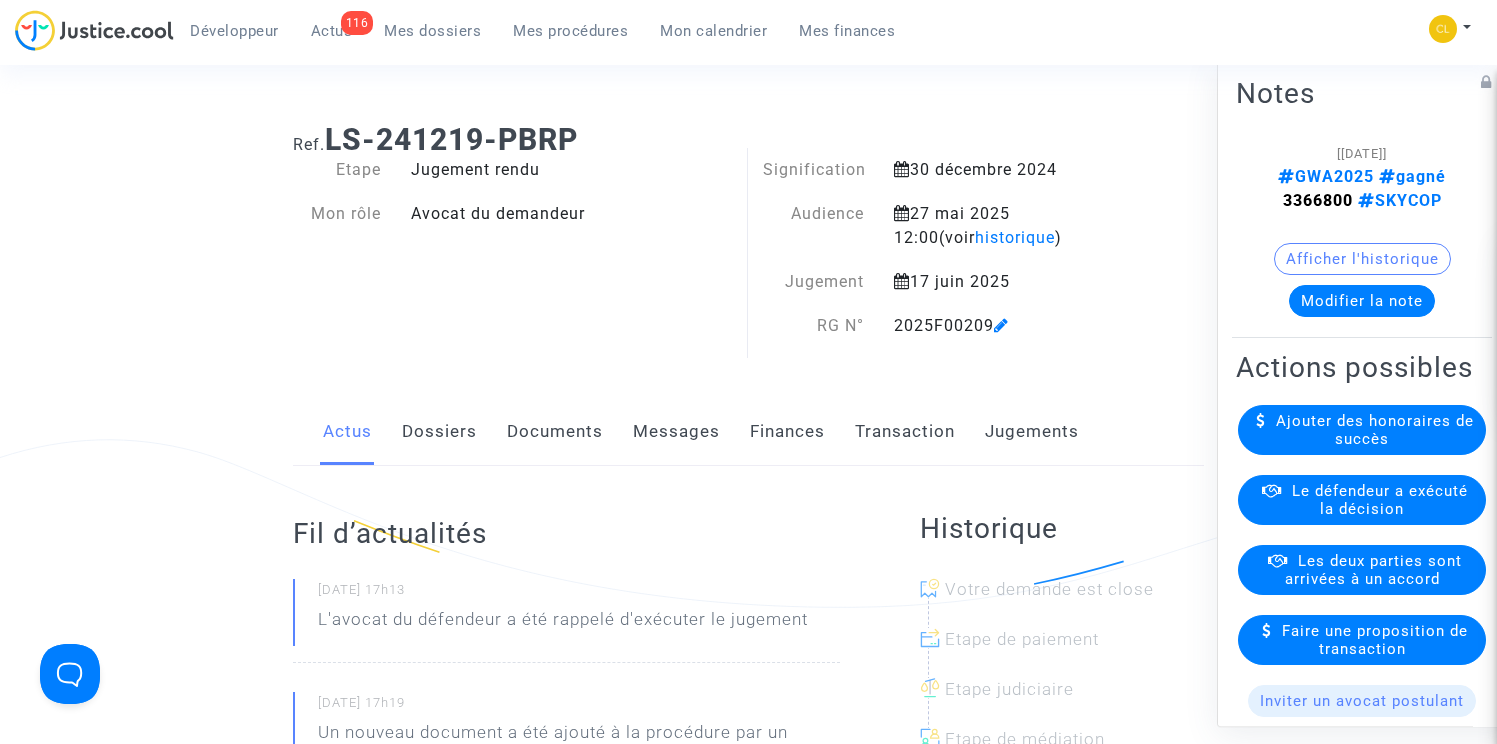 scroll, scrollTop: 0, scrollLeft: 0, axis: both 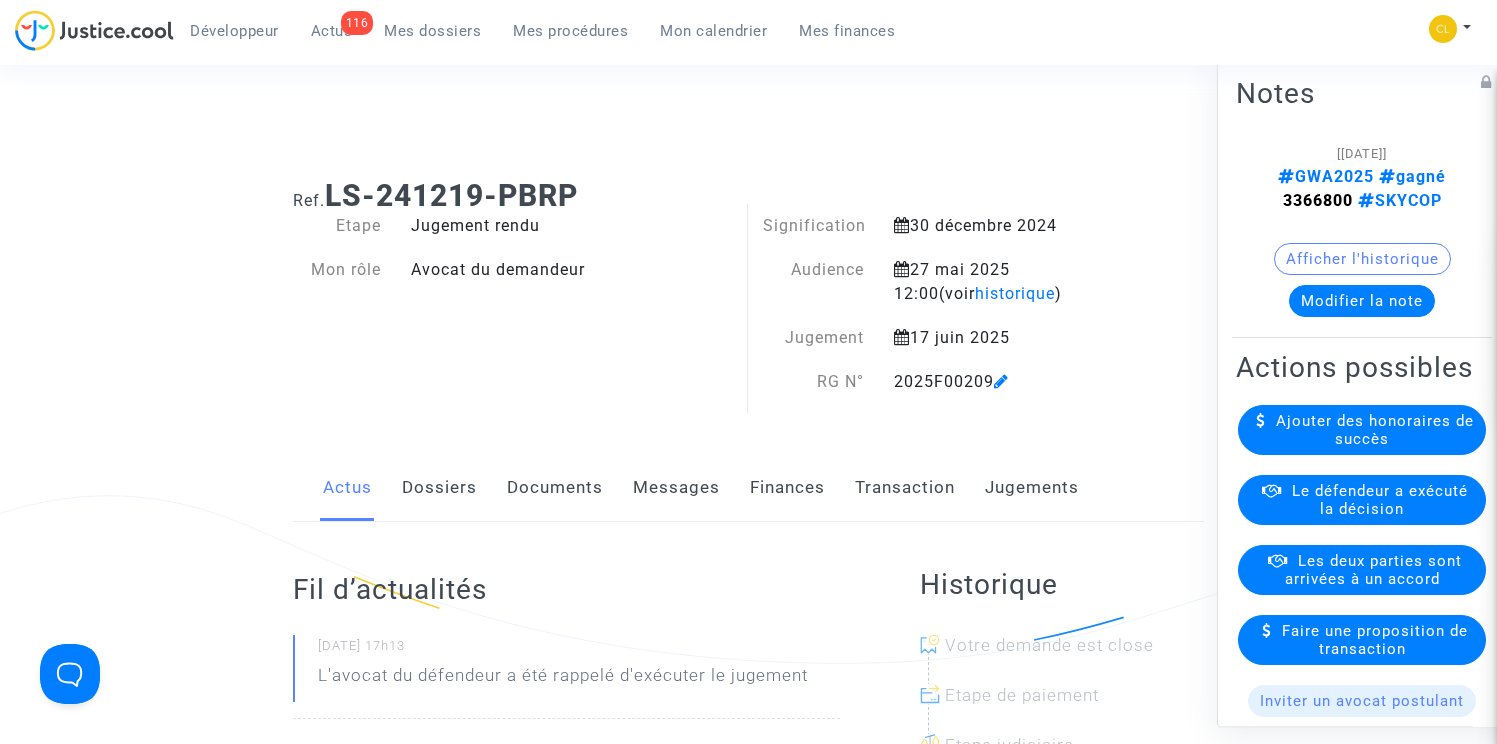 click on "Finances" 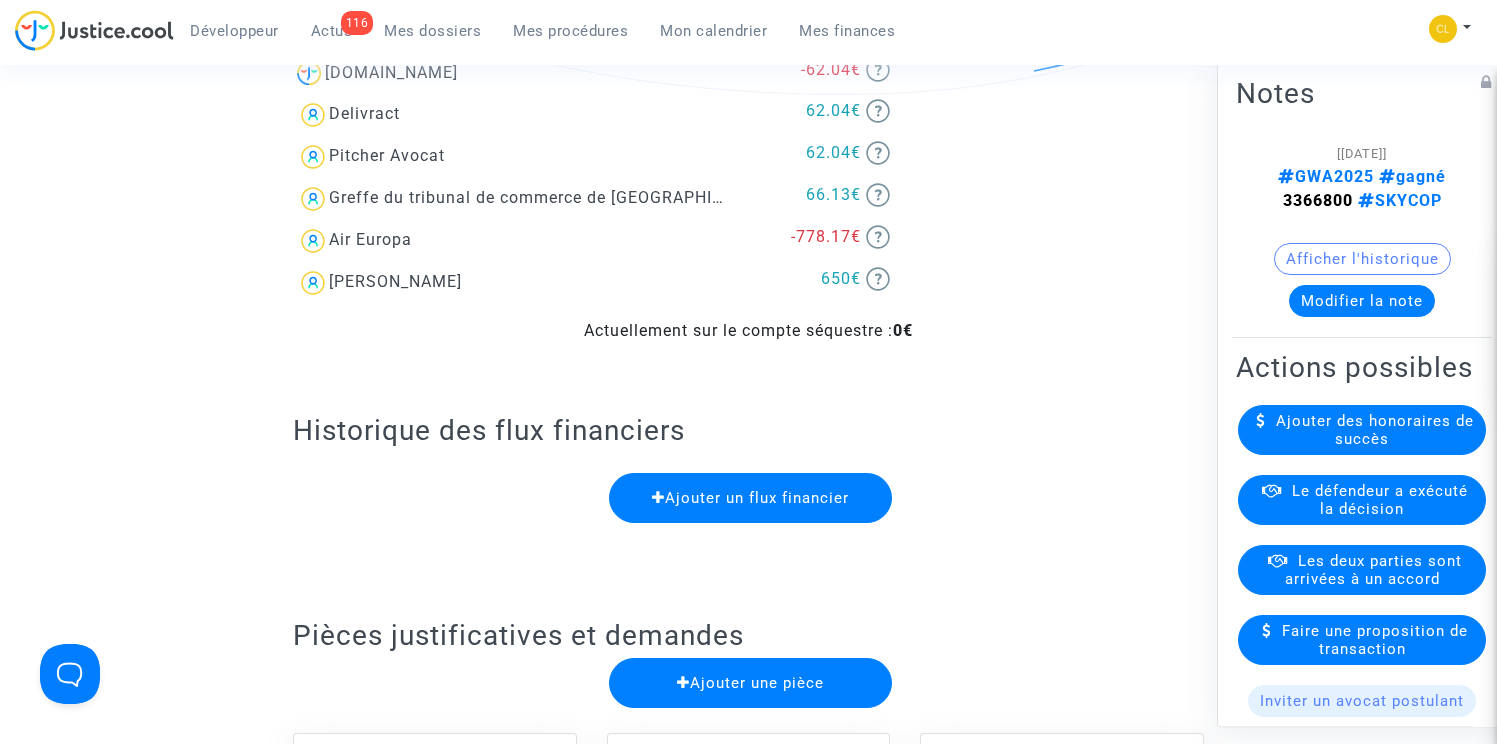 scroll, scrollTop: 313, scrollLeft: 0, axis: vertical 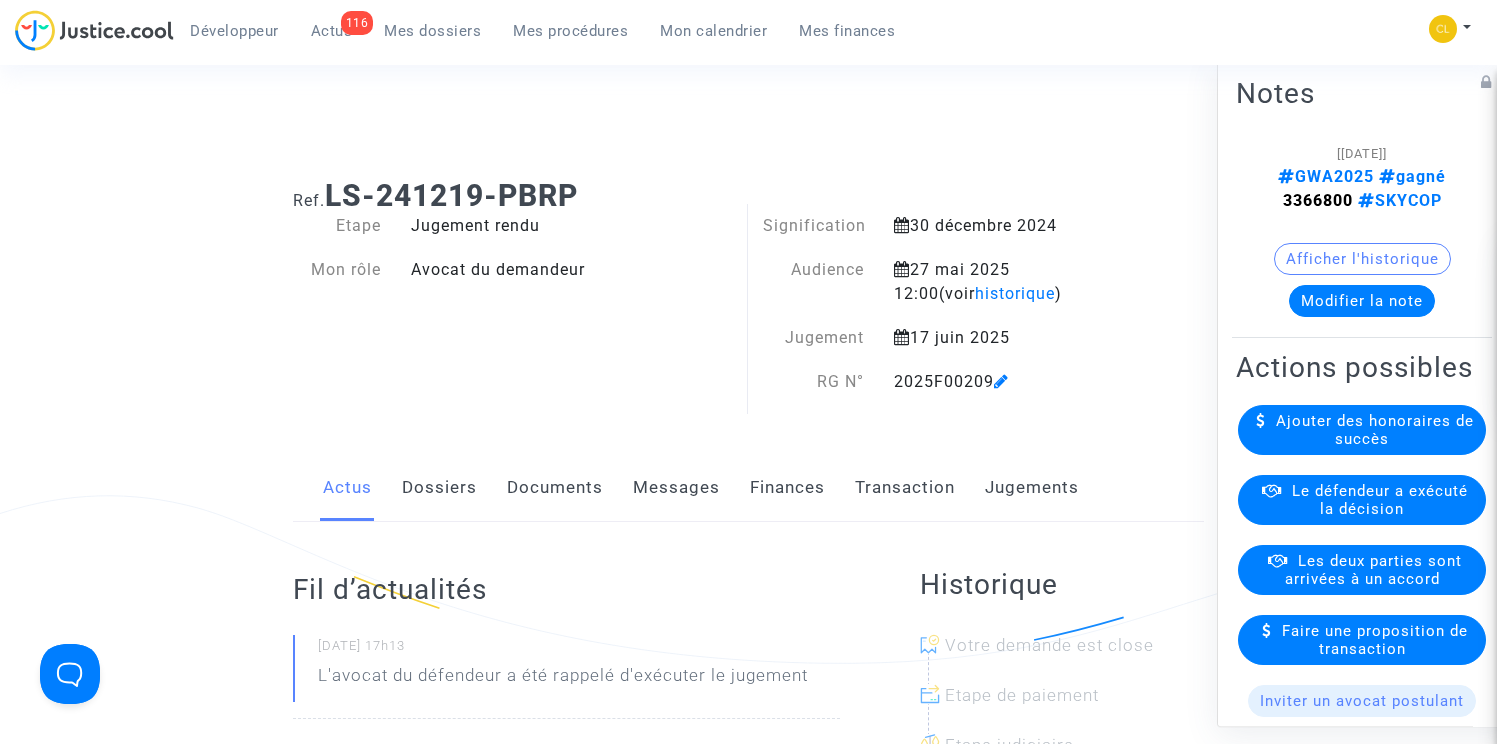 click on "Mes dossiers" at bounding box center (432, 31) 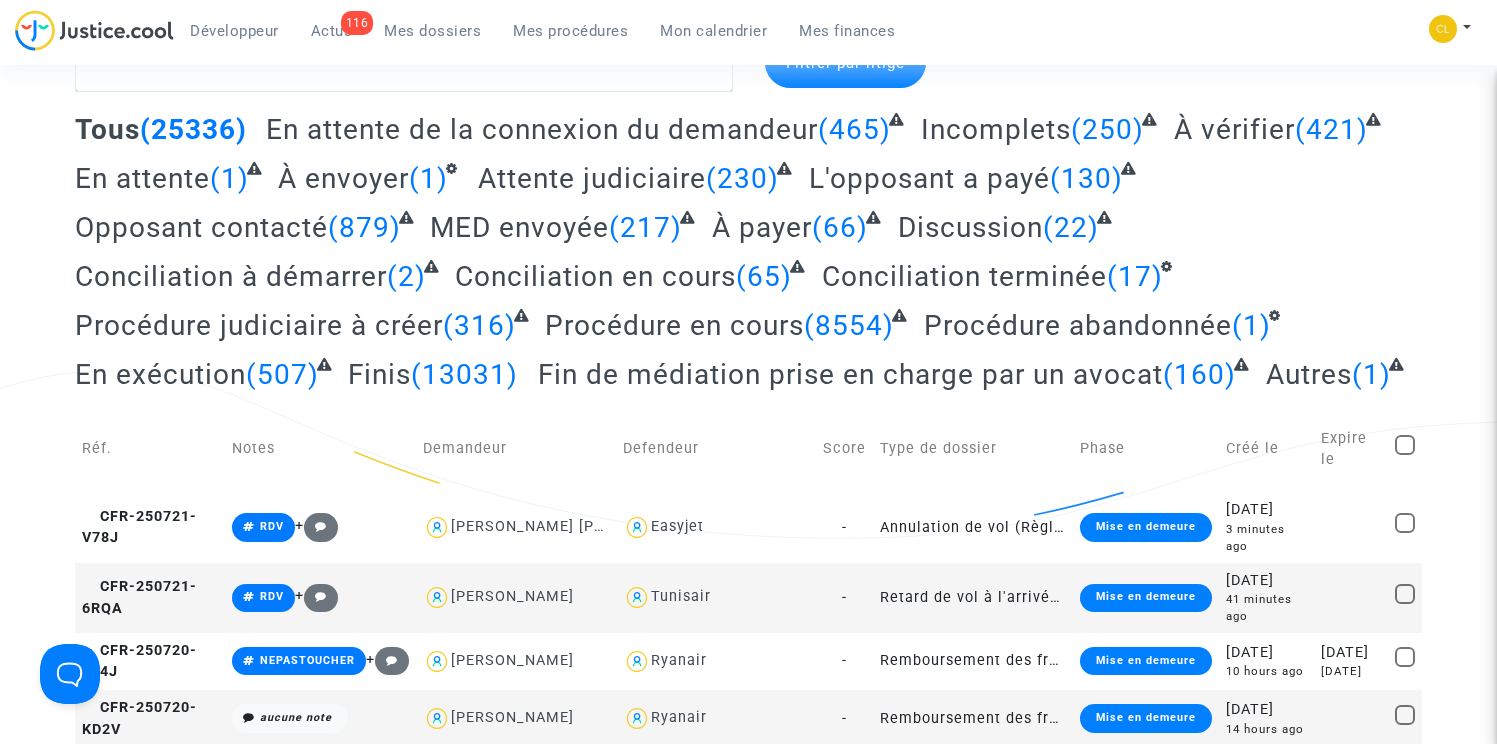 scroll, scrollTop: 132, scrollLeft: 0, axis: vertical 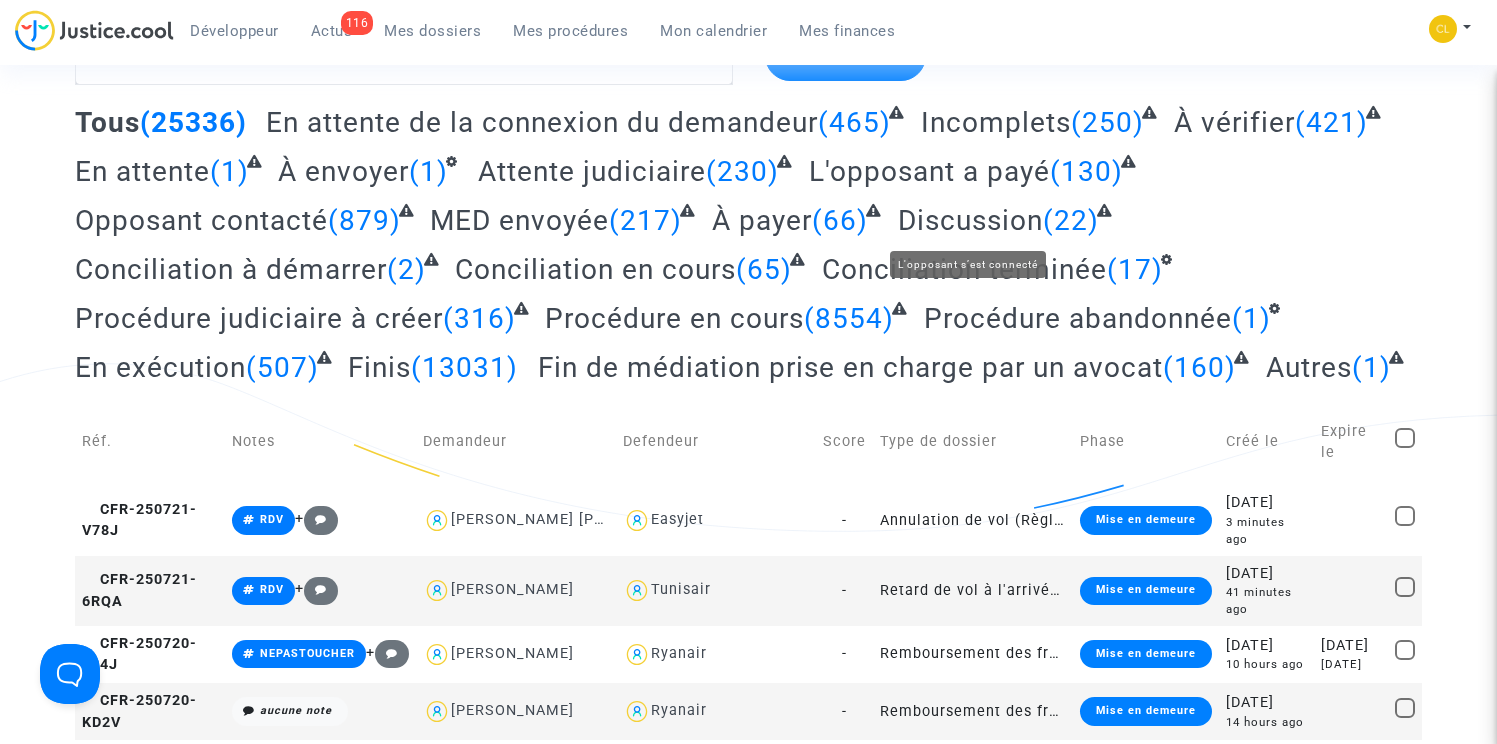click on "Discussion" 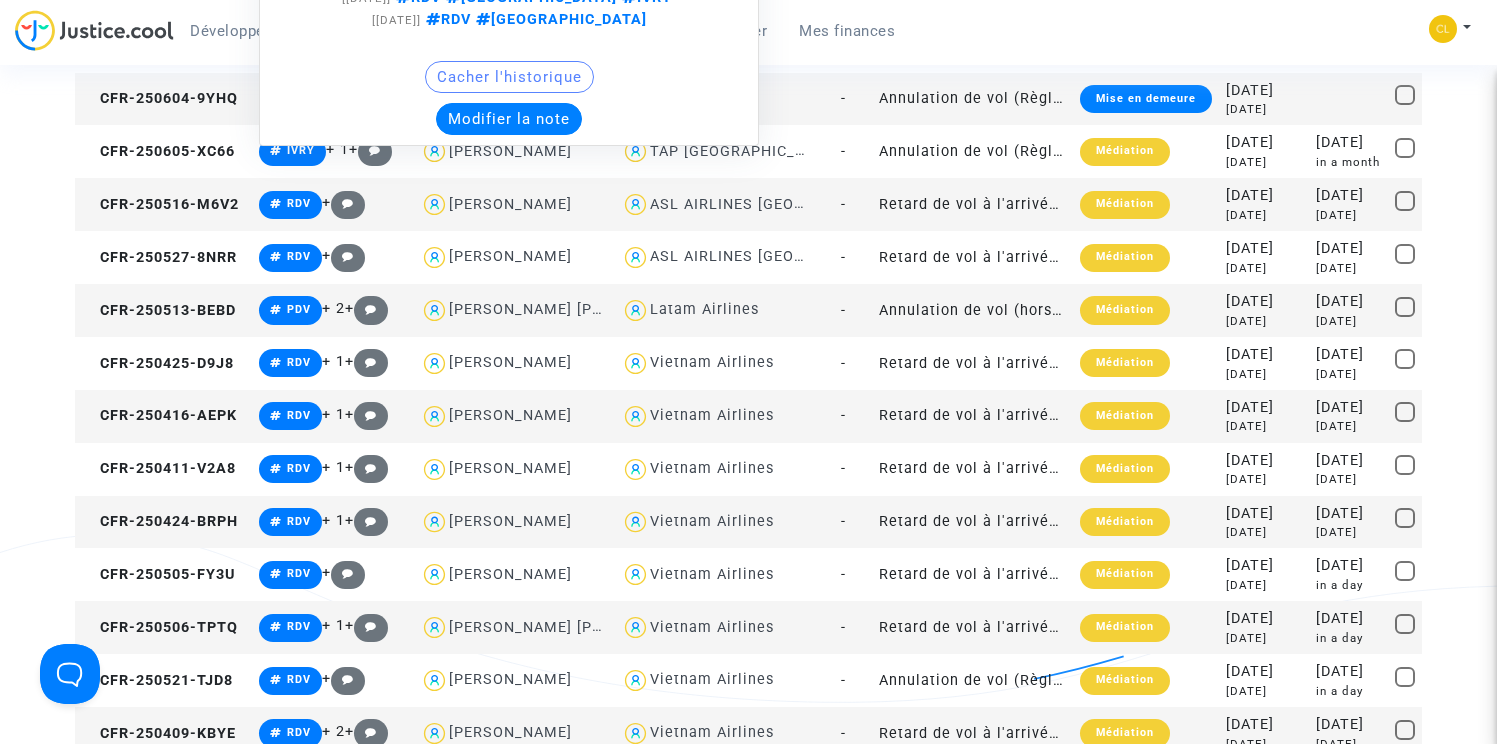 scroll, scrollTop: 827, scrollLeft: 0, axis: vertical 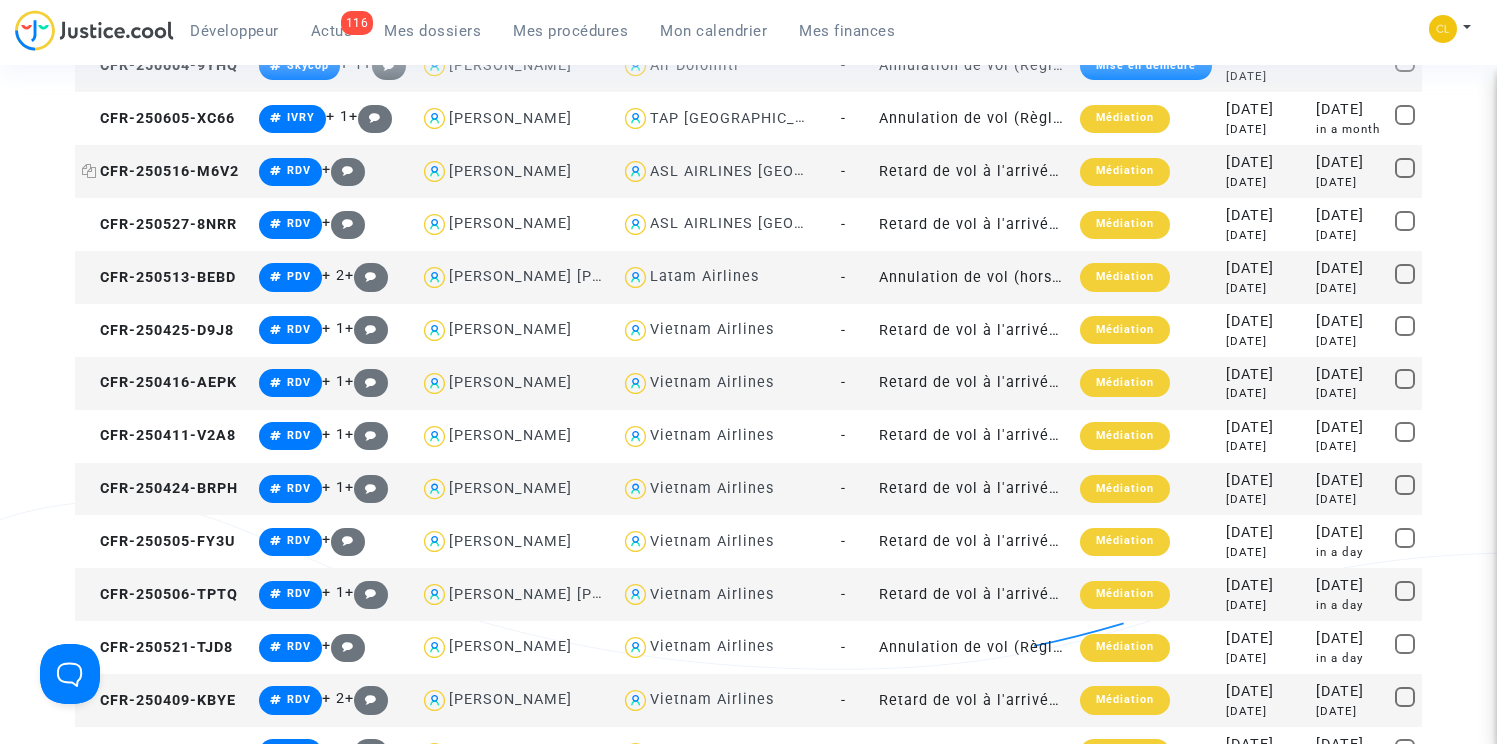click on "CFR-250516-M6V2" 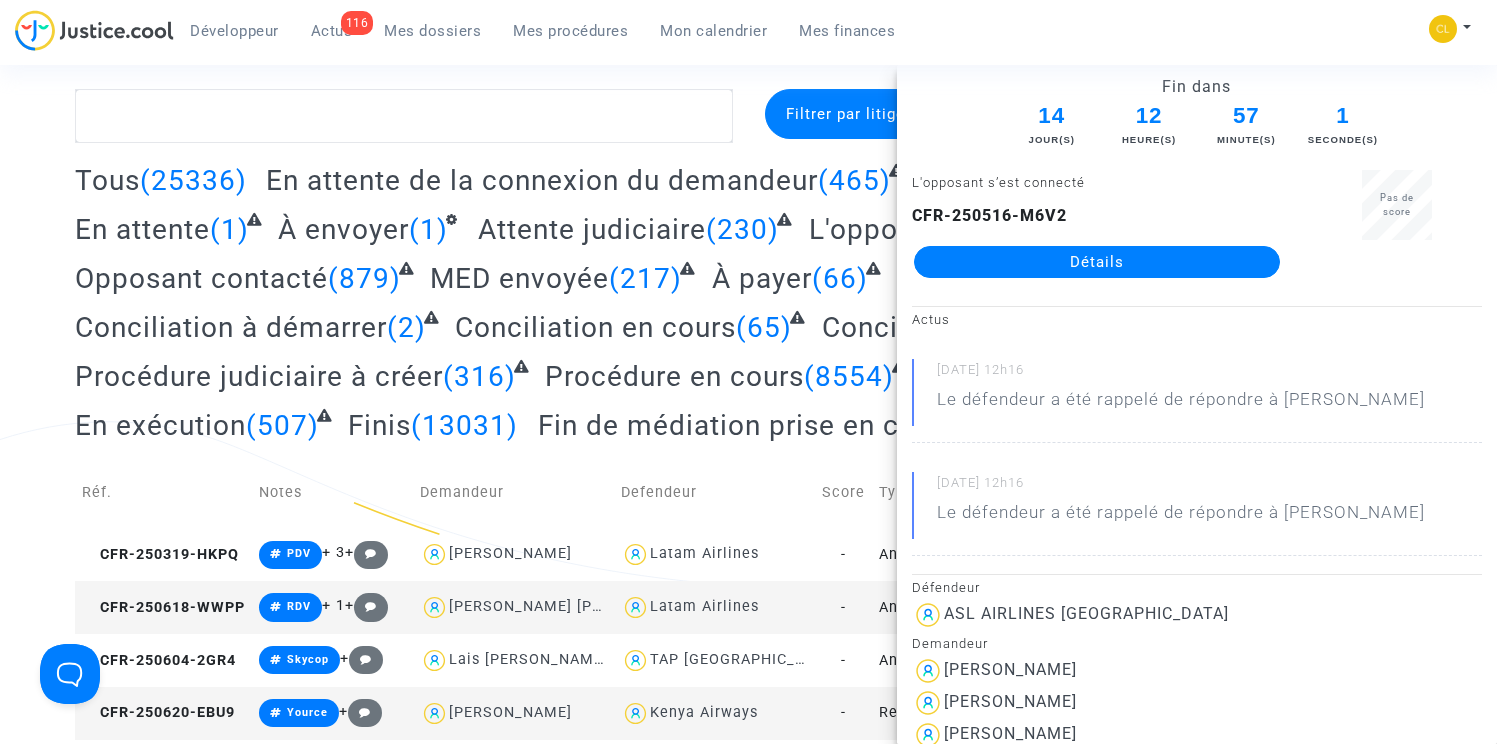 scroll, scrollTop: 0, scrollLeft: 0, axis: both 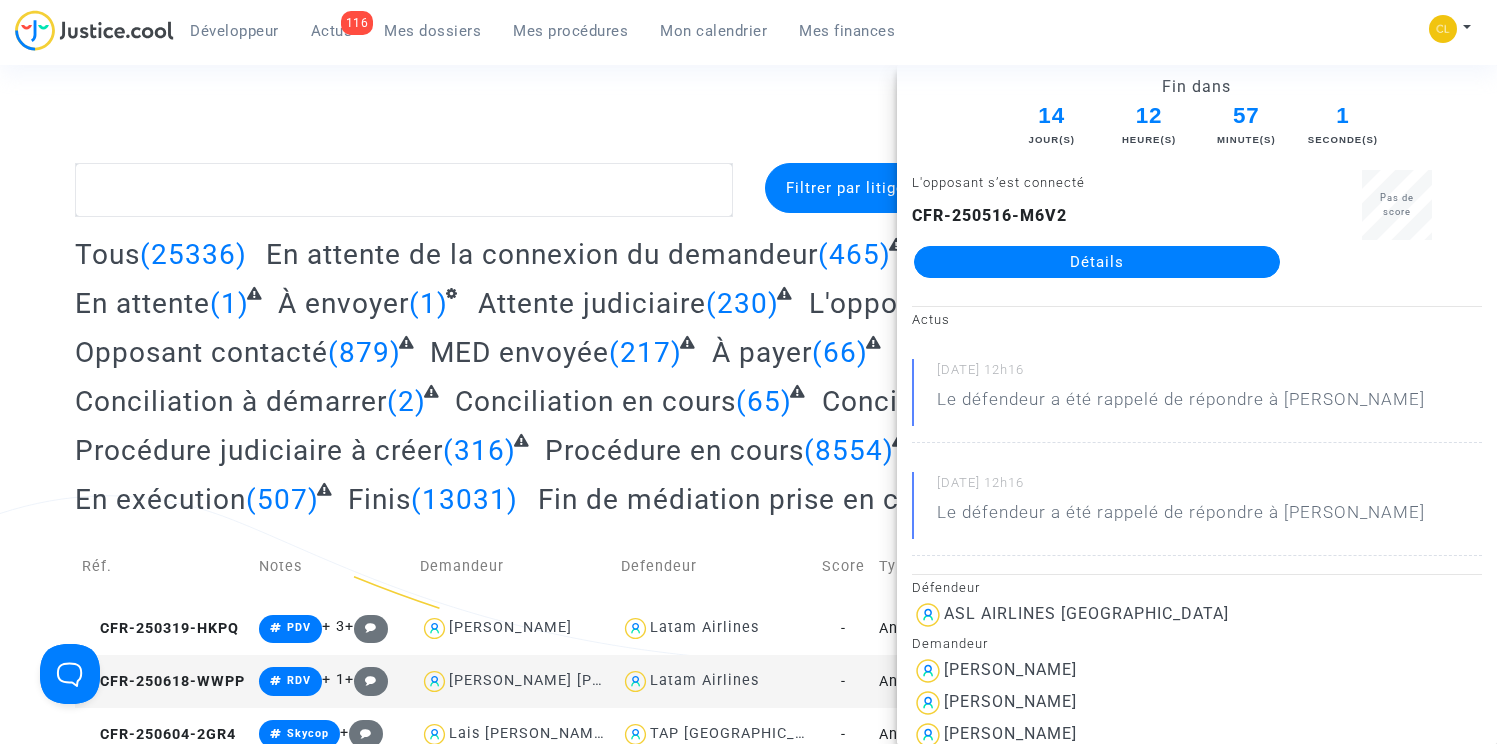 click on "Connecté en tant que :   Pitcher Avocat" at bounding box center [743, 139] 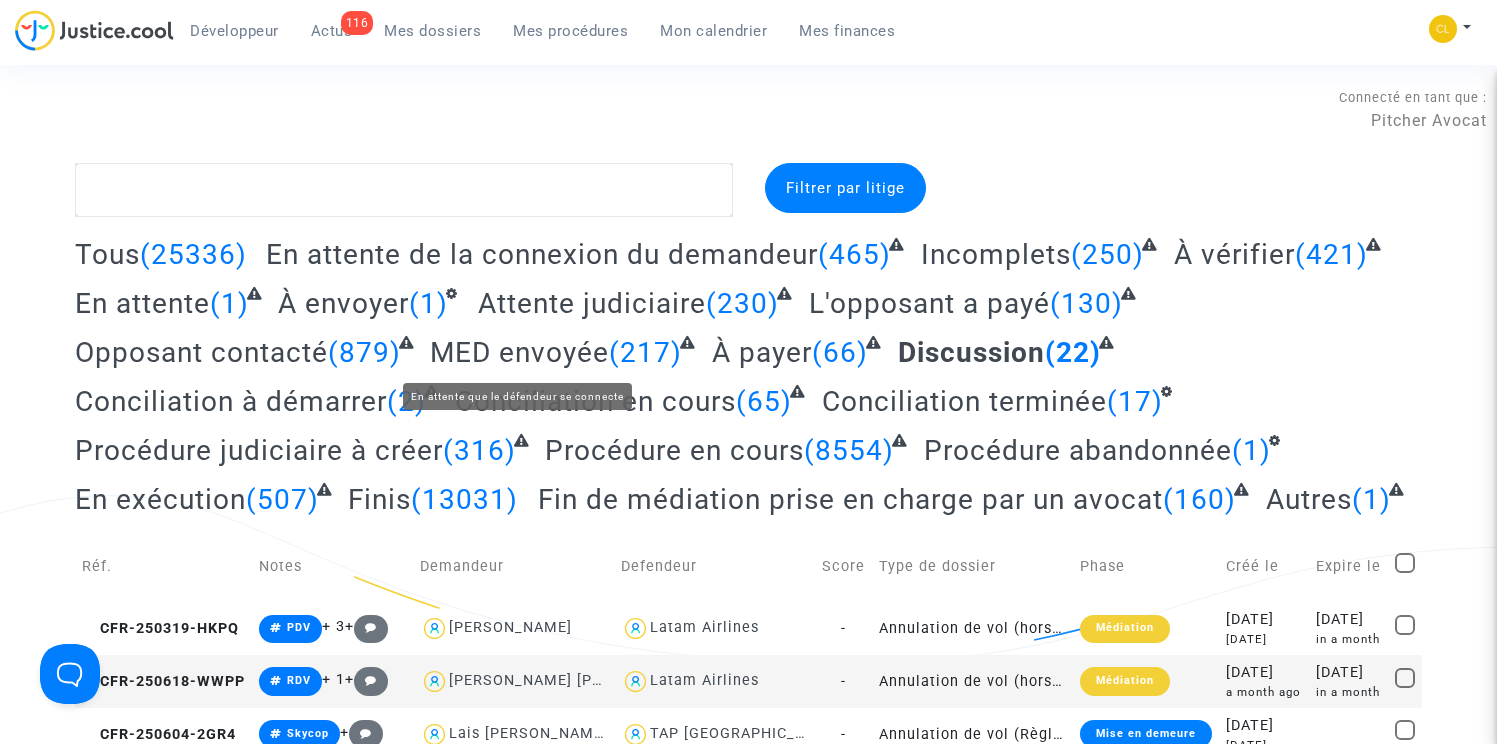 click on "MED envoyée" 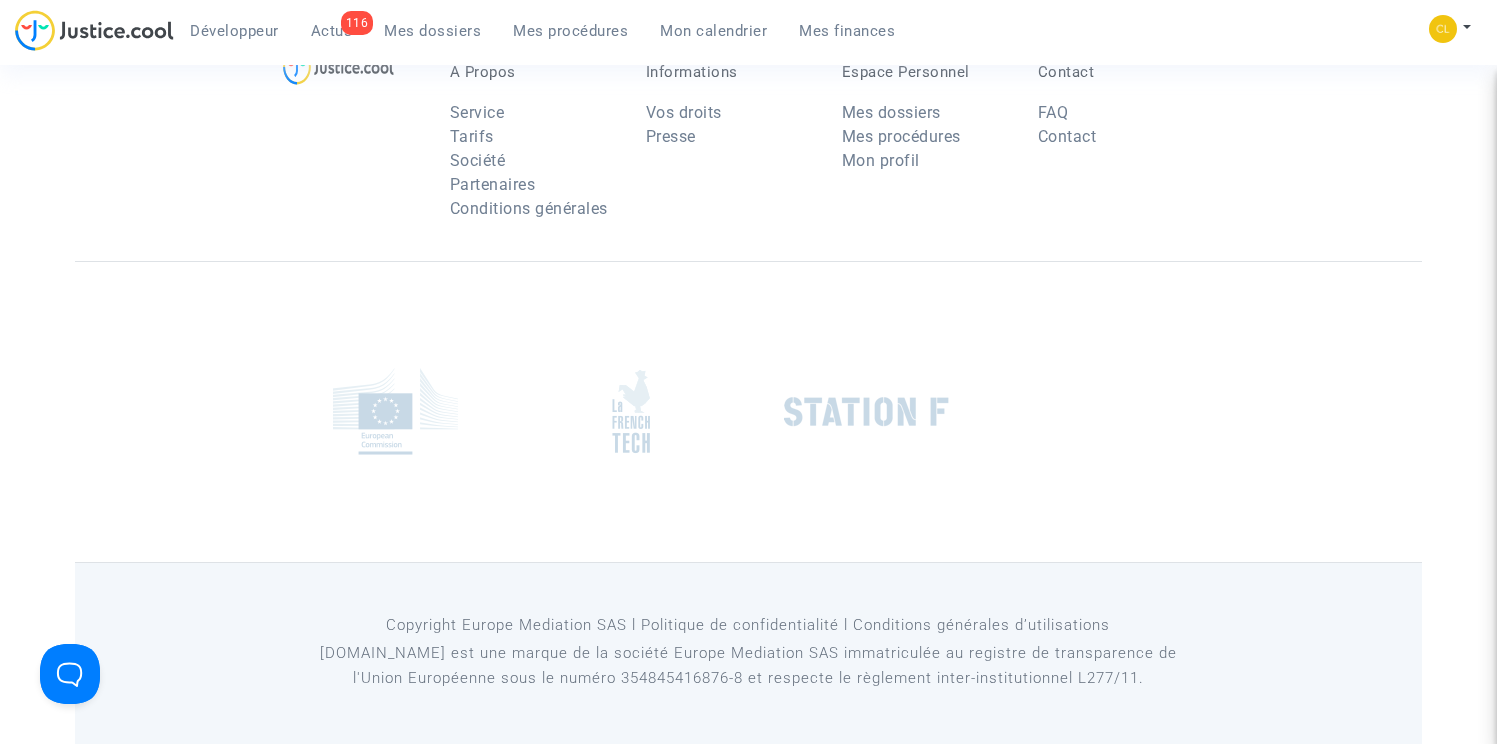 scroll, scrollTop: 3896, scrollLeft: 0, axis: vertical 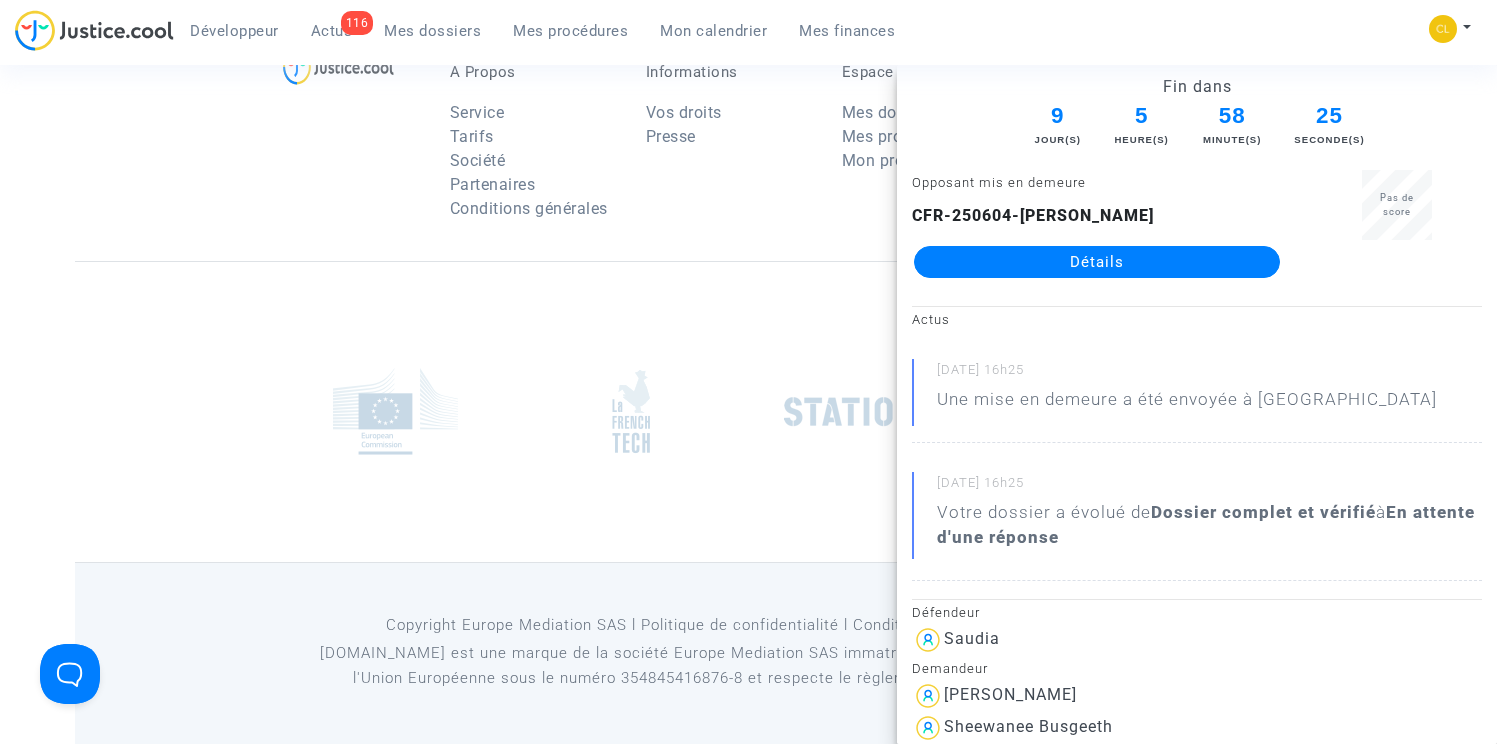 click on "Détails" 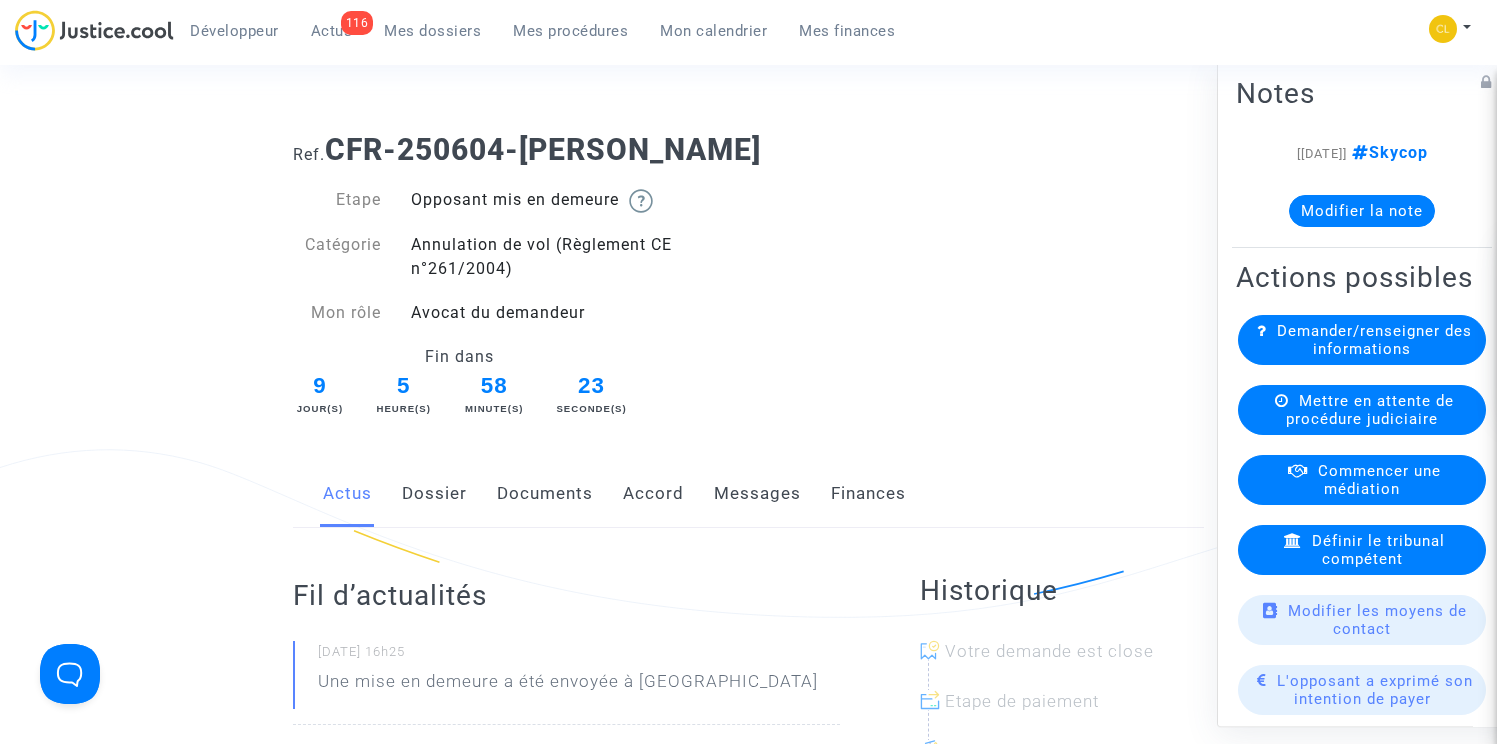 scroll, scrollTop: 15, scrollLeft: 0, axis: vertical 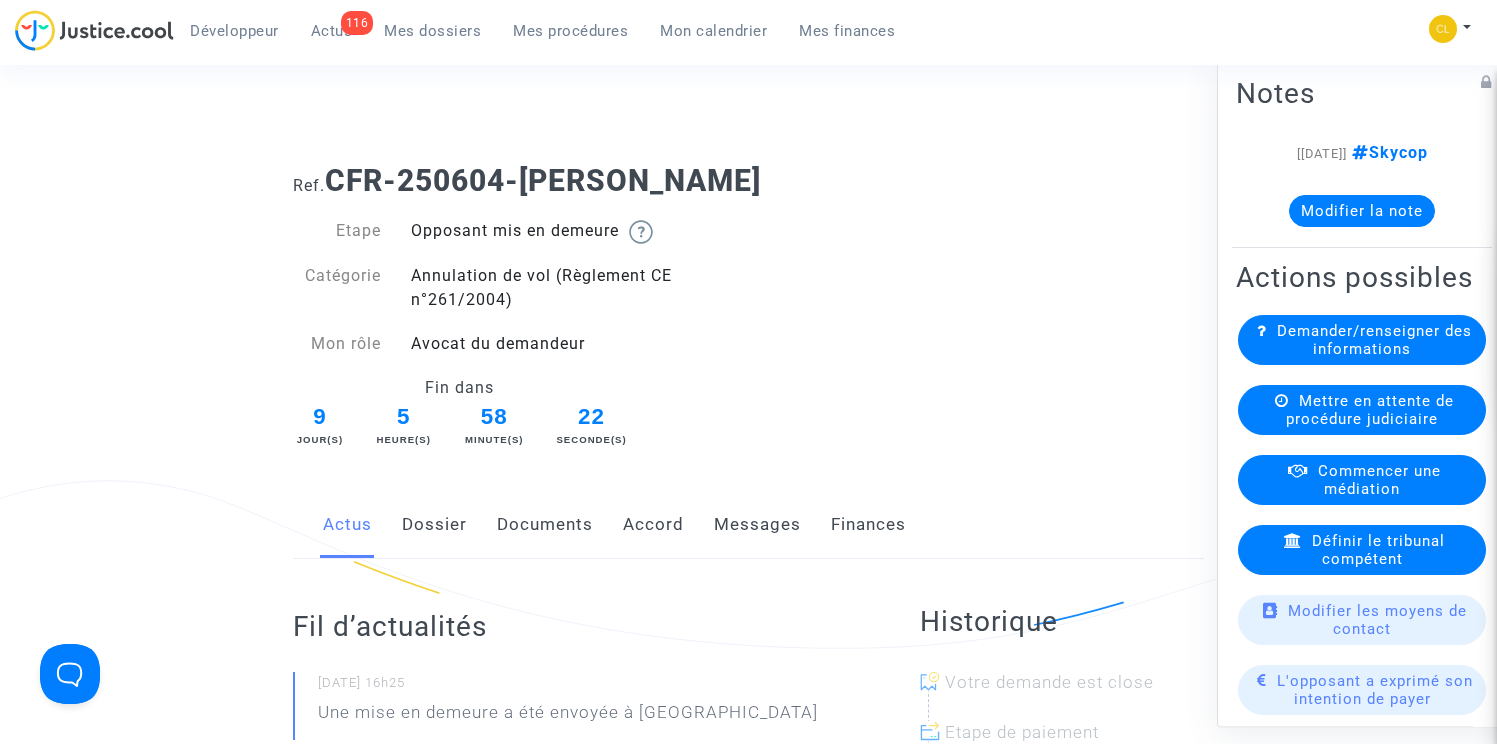 click on "Finances" 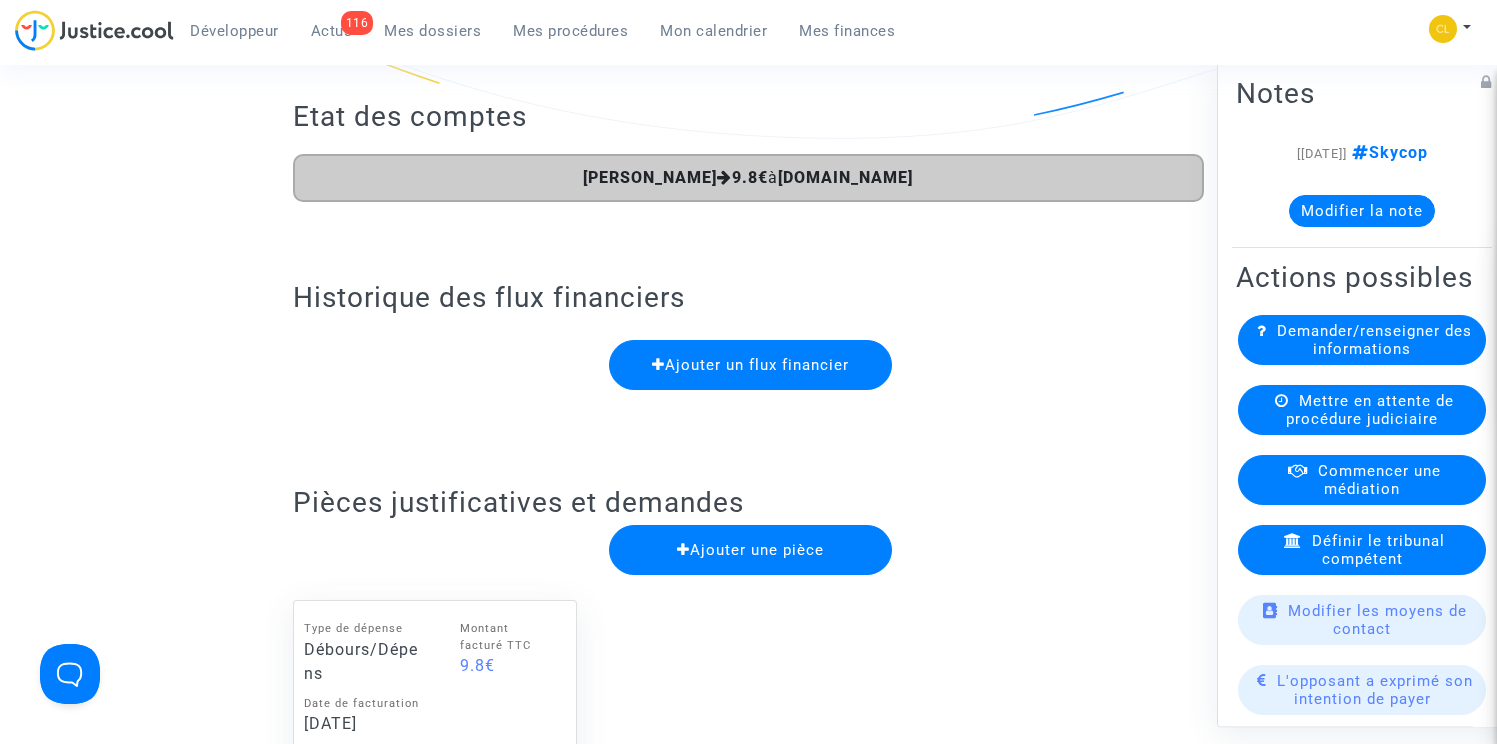 scroll, scrollTop: 0, scrollLeft: 0, axis: both 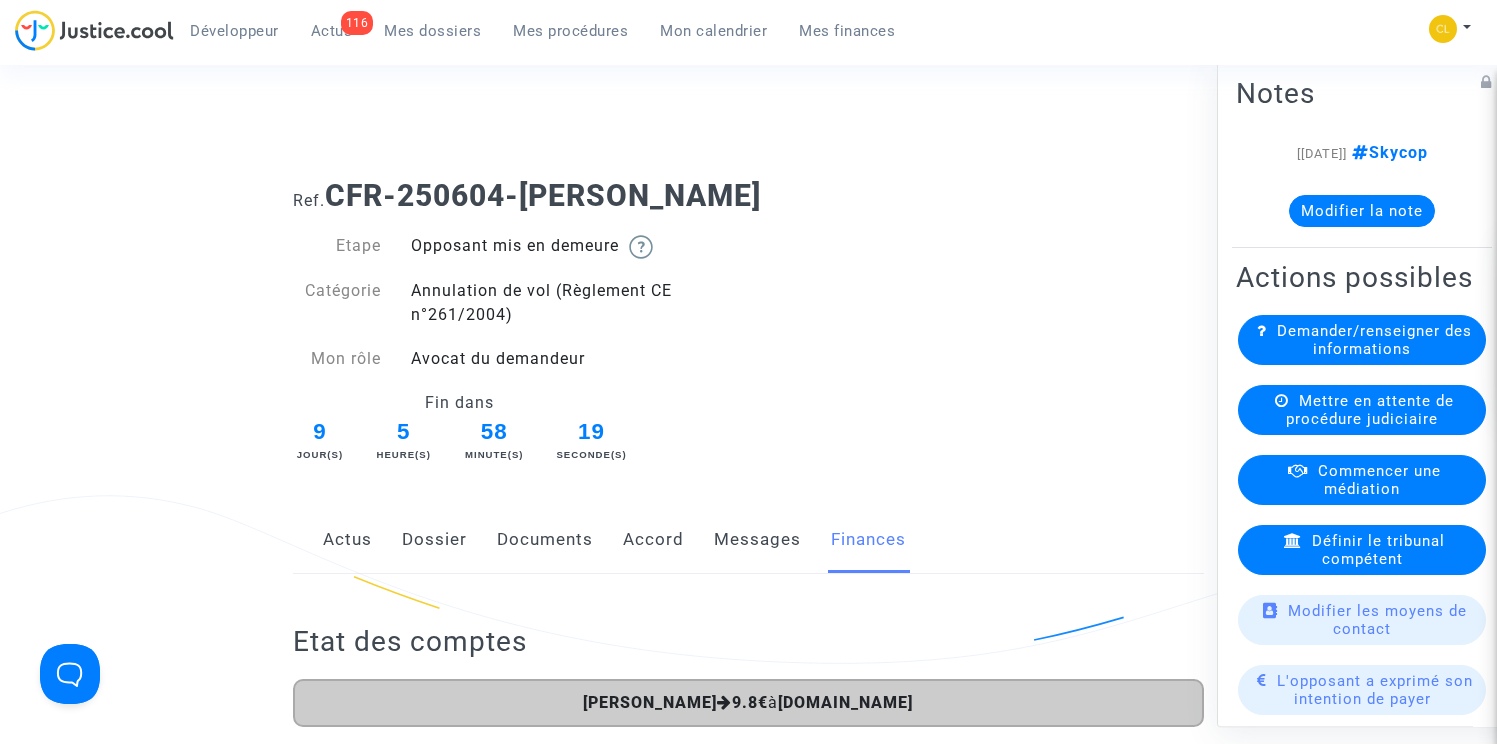 click on "Mes dossiers" at bounding box center [432, 31] 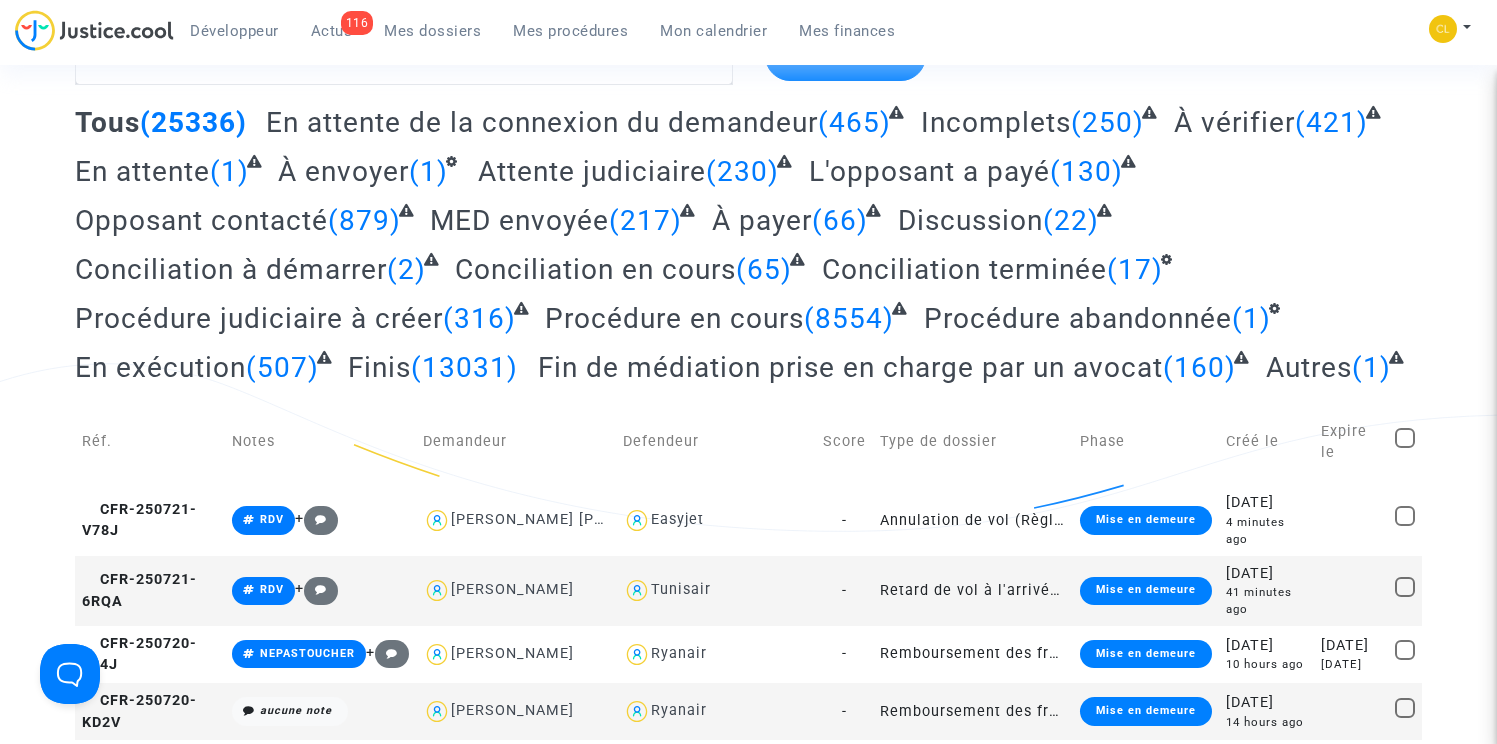 scroll, scrollTop: 134, scrollLeft: 0, axis: vertical 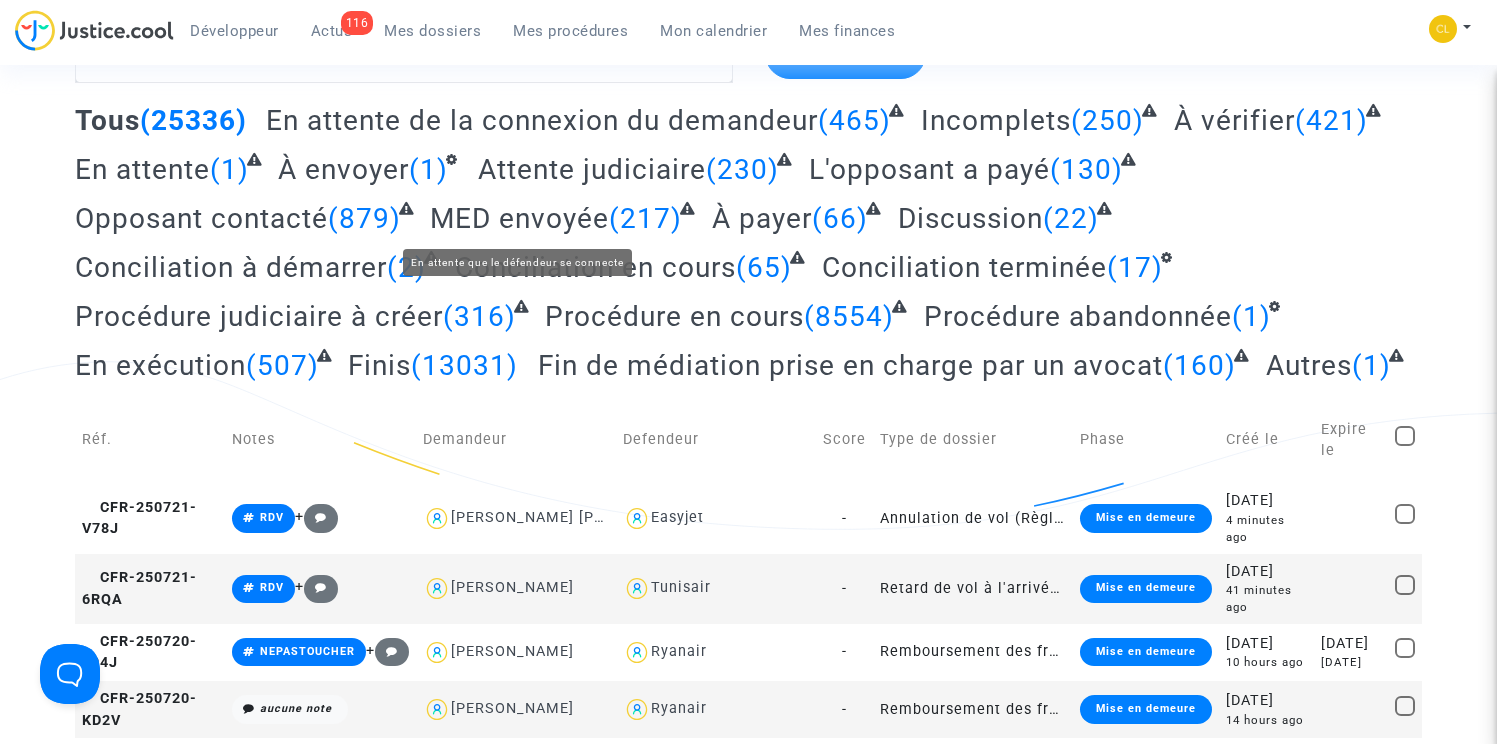 click on "MED envoyée" 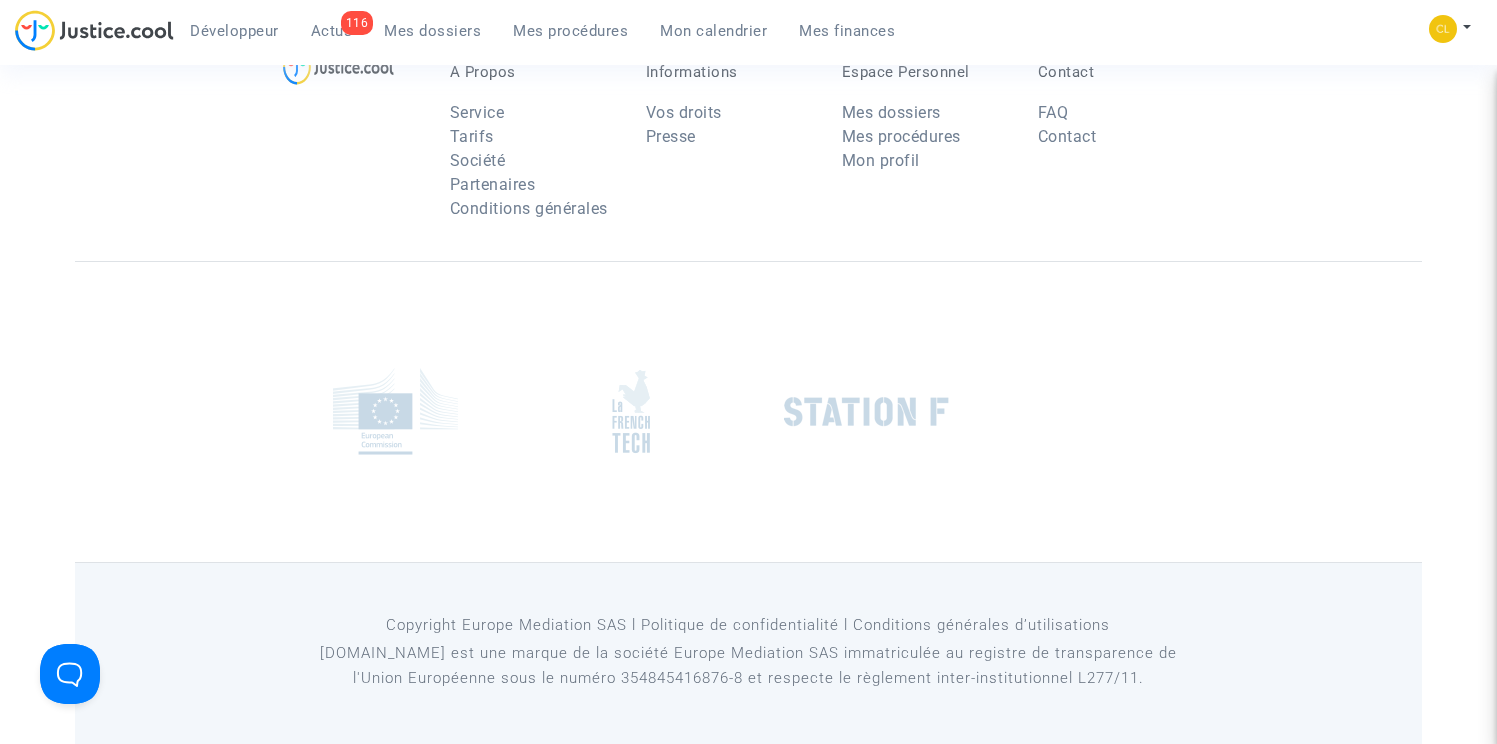 scroll, scrollTop: 4143, scrollLeft: 0, axis: vertical 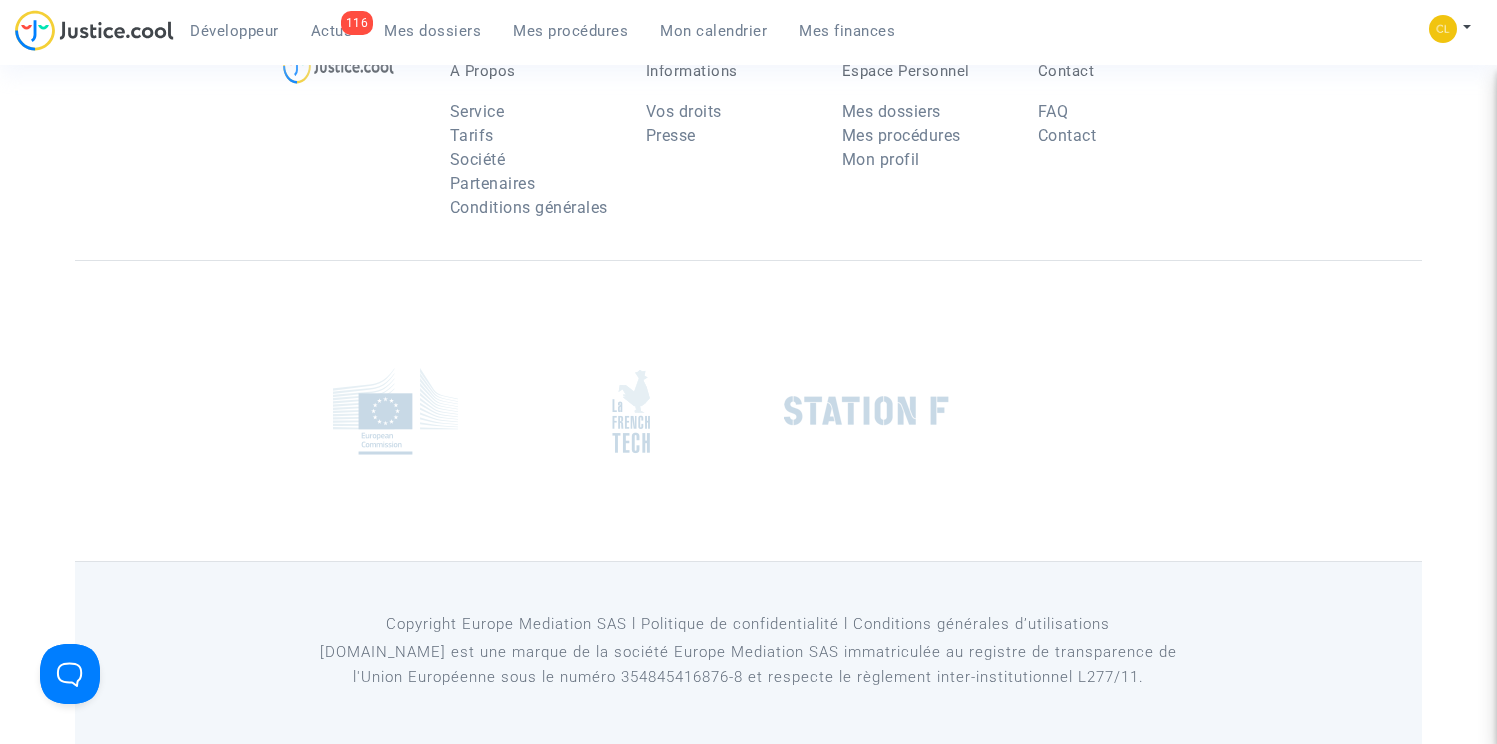 click on "Charger la suite" 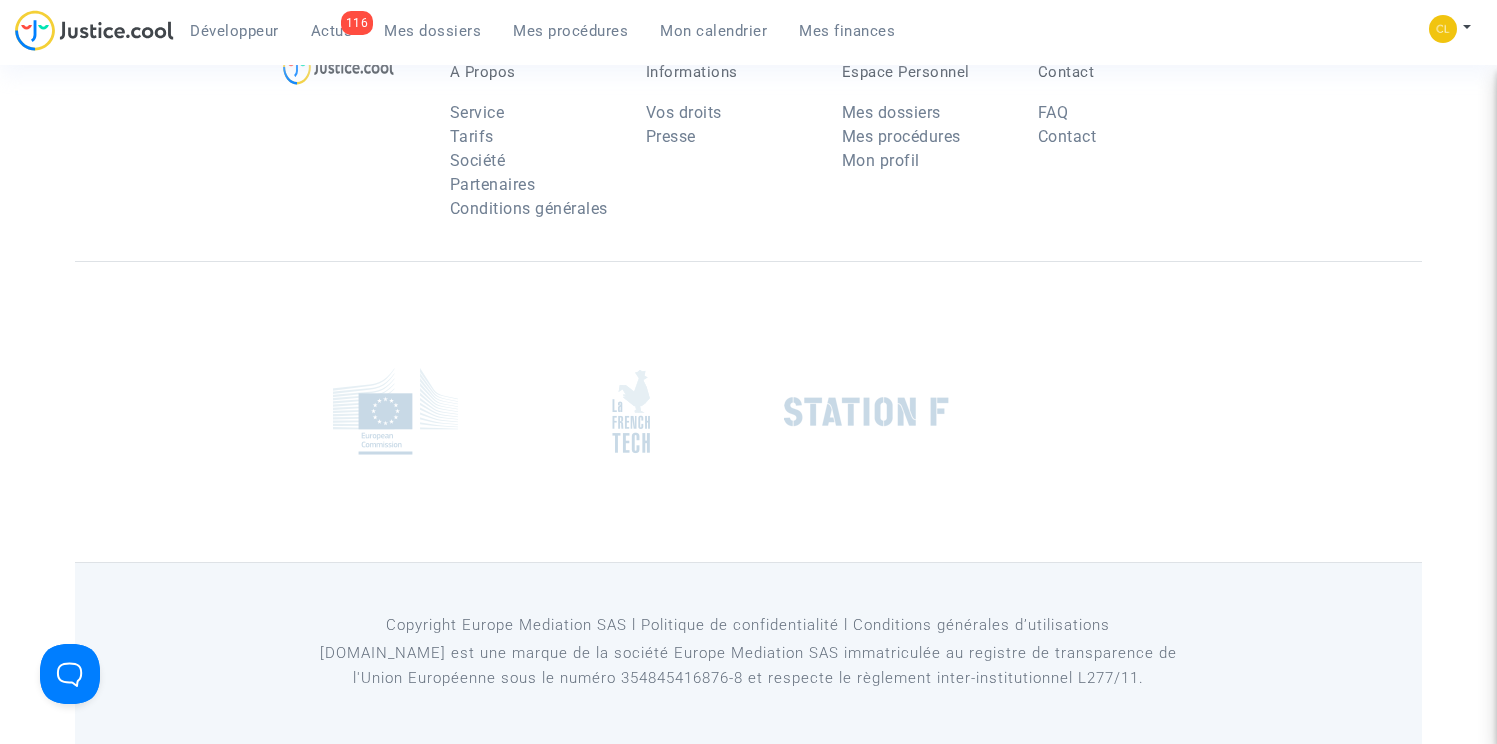 scroll, scrollTop: 11981, scrollLeft: 0, axis: vertical 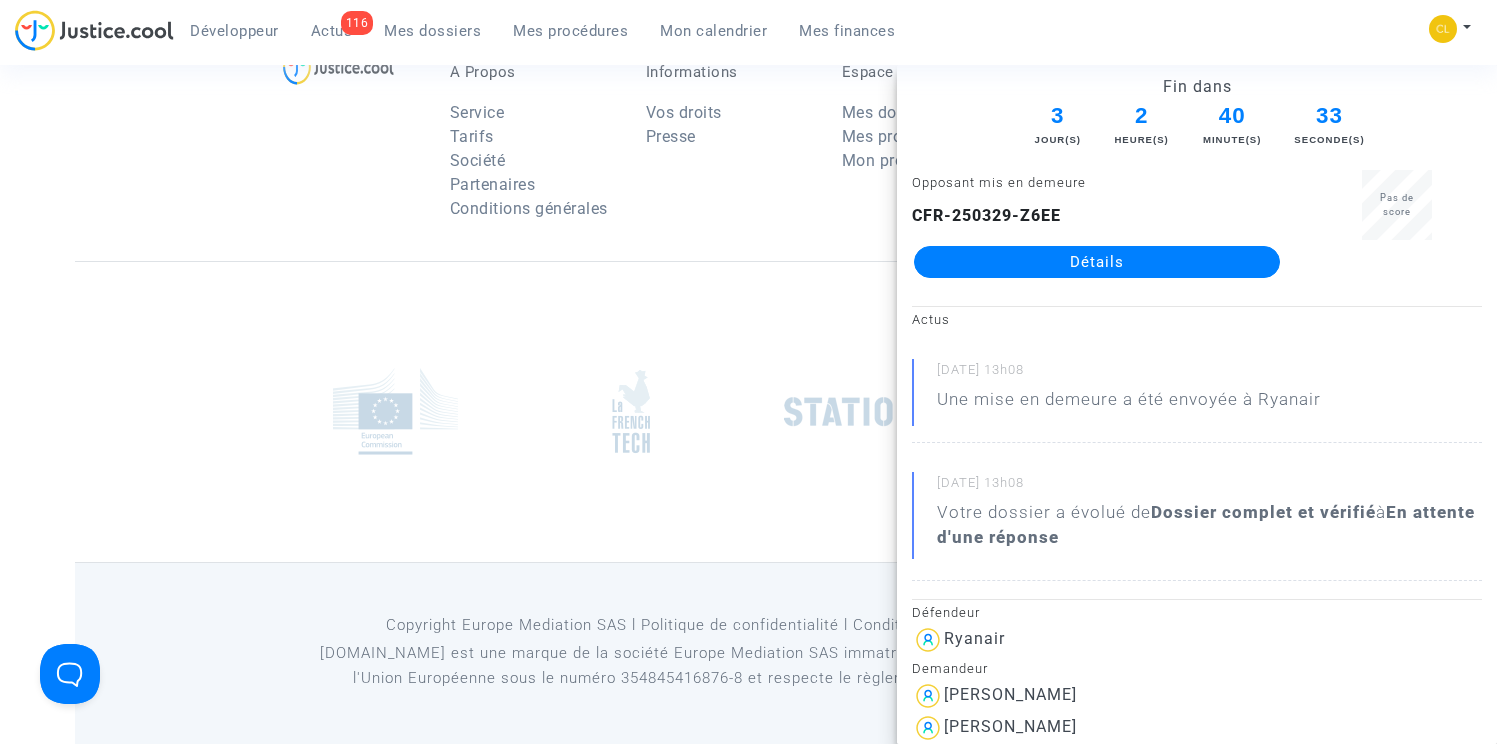 click on "Détails" 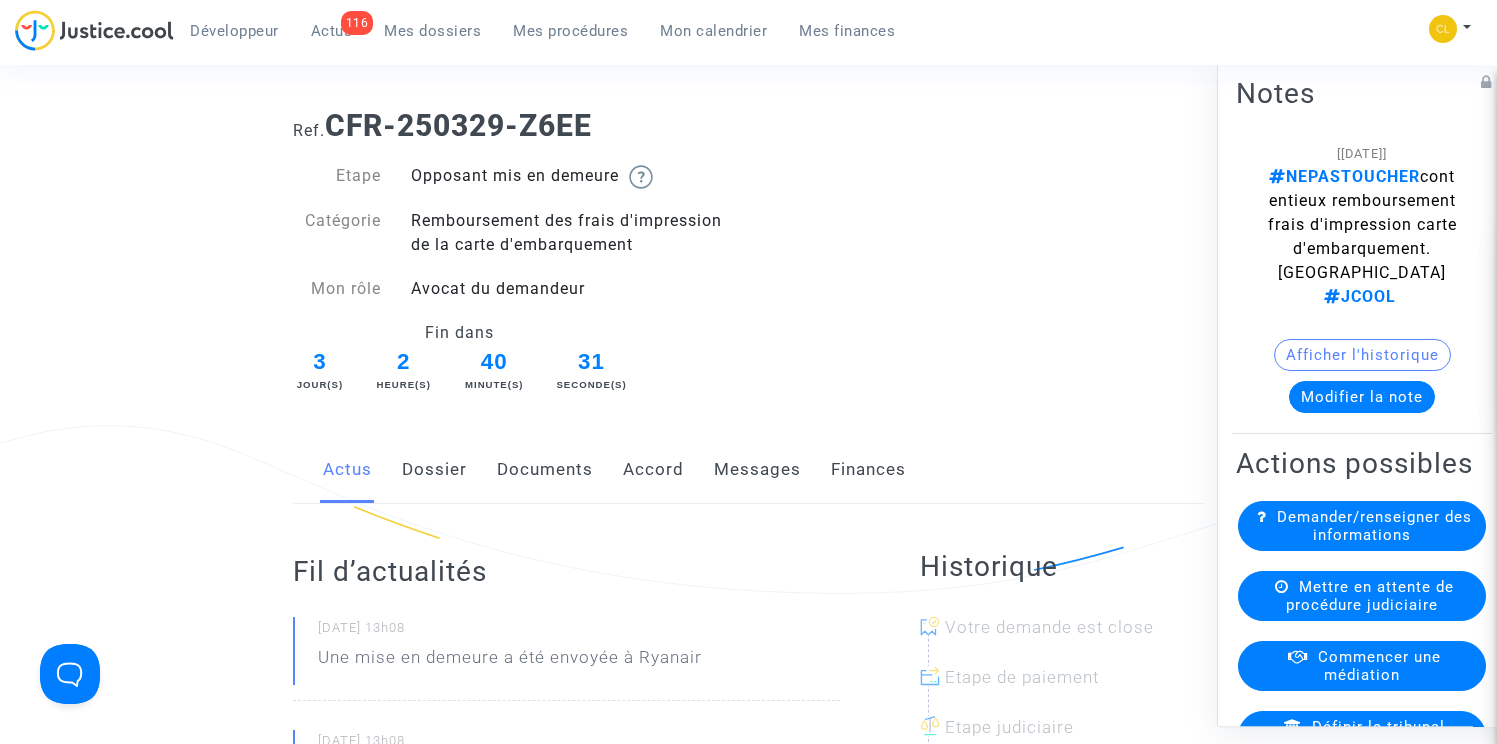scroll, scrollTop: 0, scrollLeft: 0, axis: both 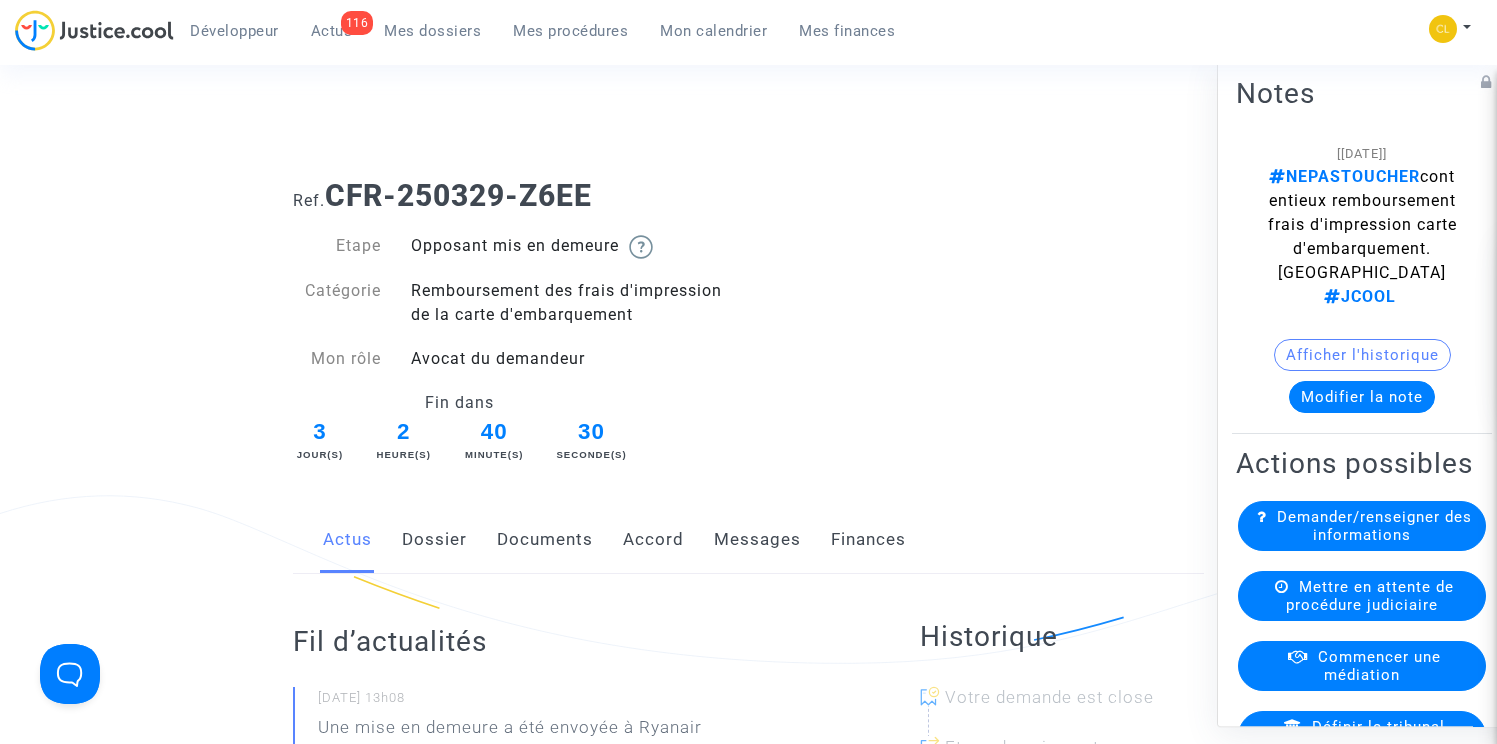 click on "Finances" 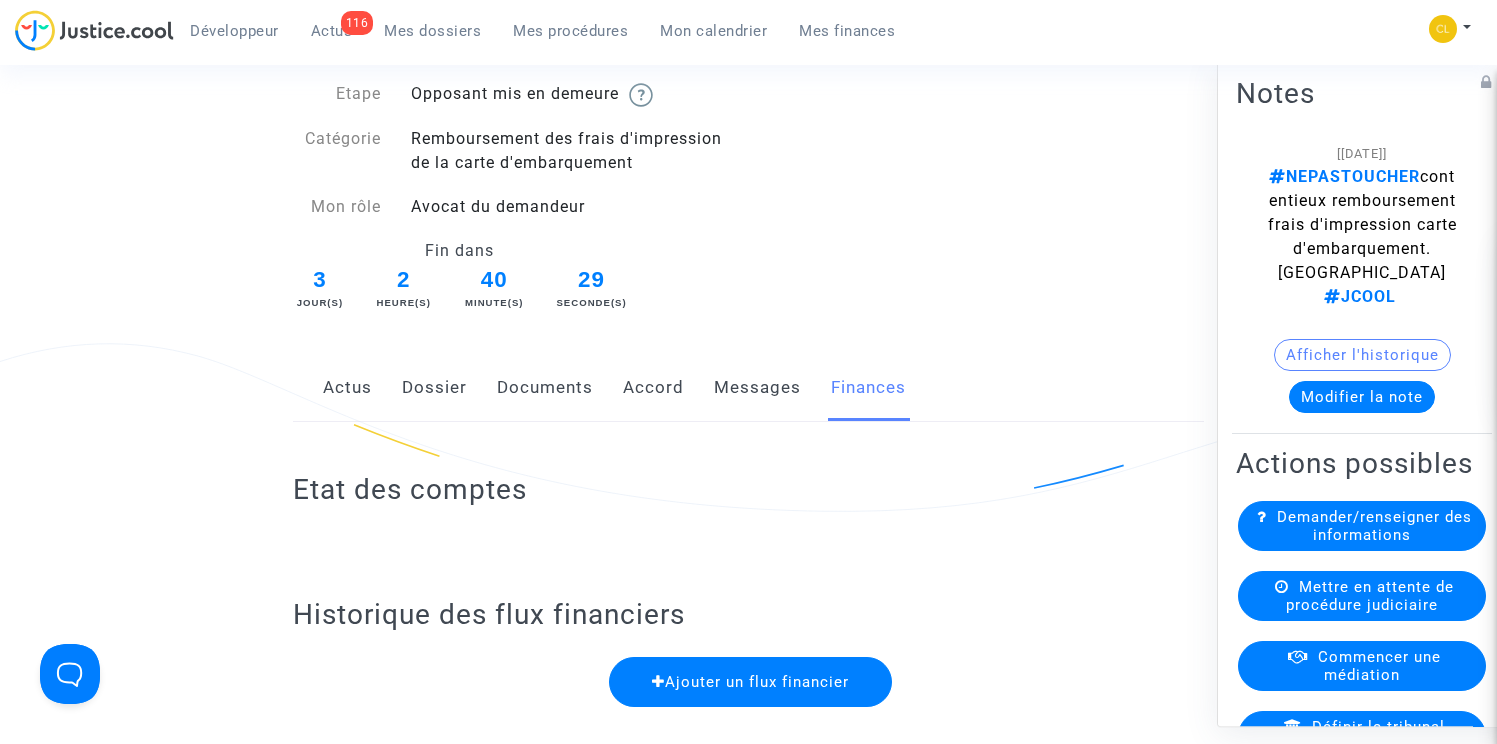 scroll, scrollTop: 44, scrollLeft: 0, axis: vertical 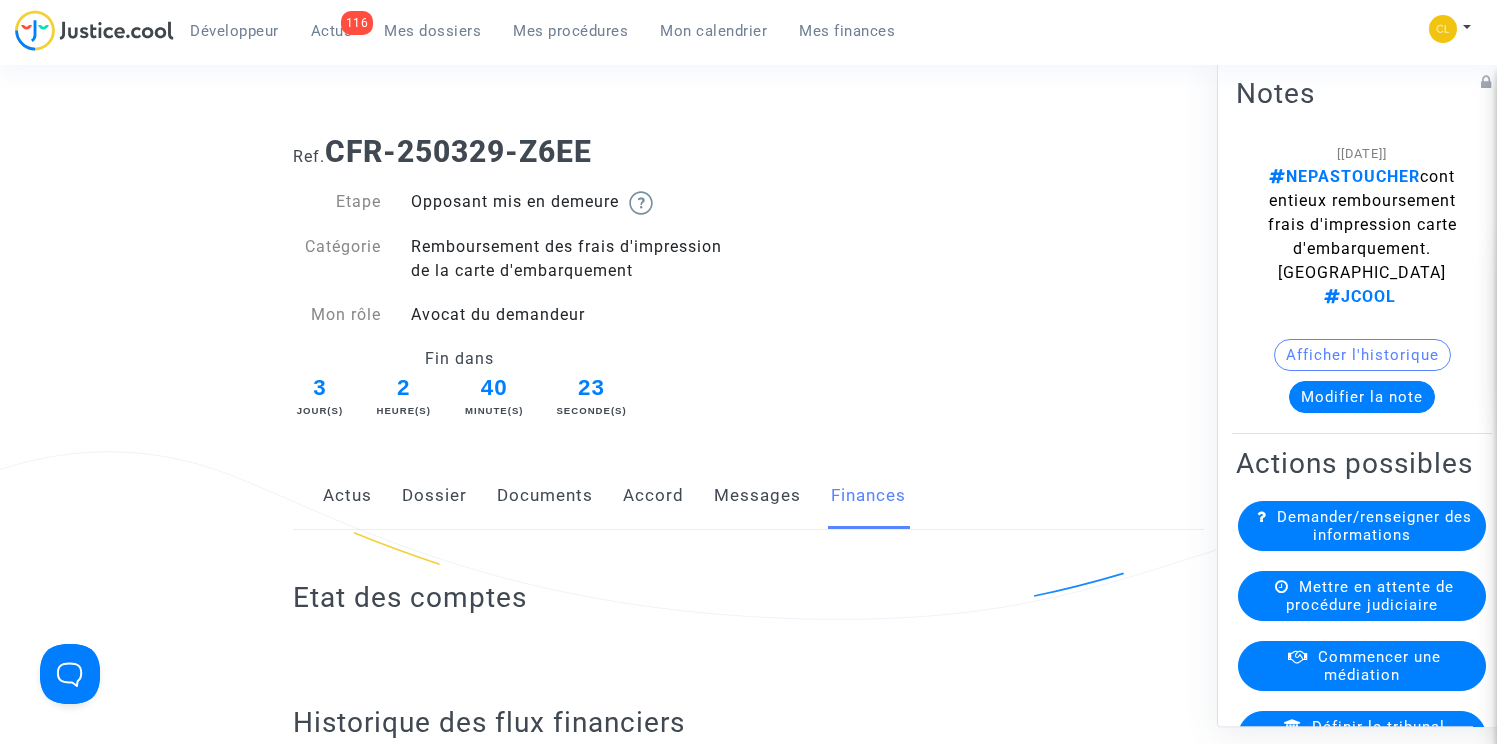 click on "Mes dossiers" at bounding box center (432, 31) 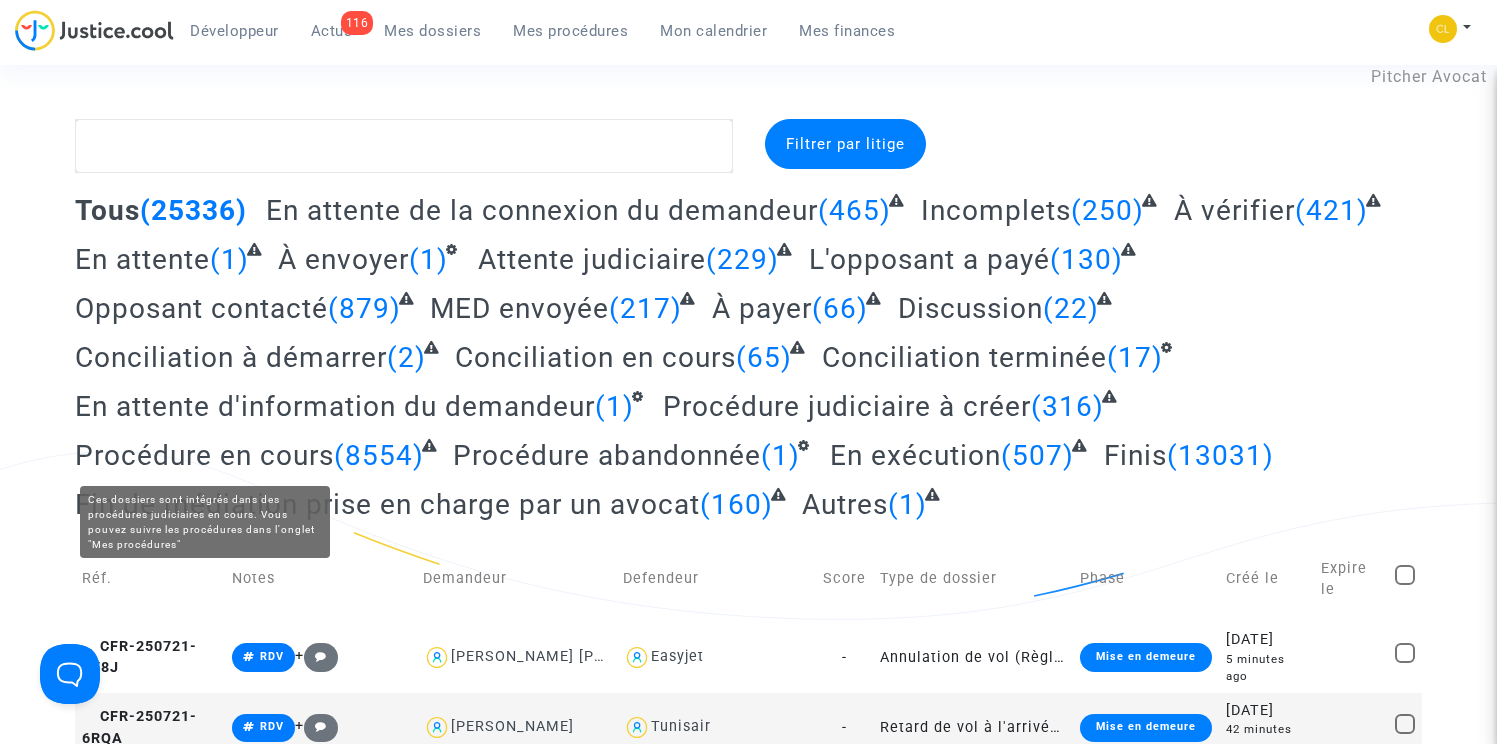 click on "Procédure en cours" 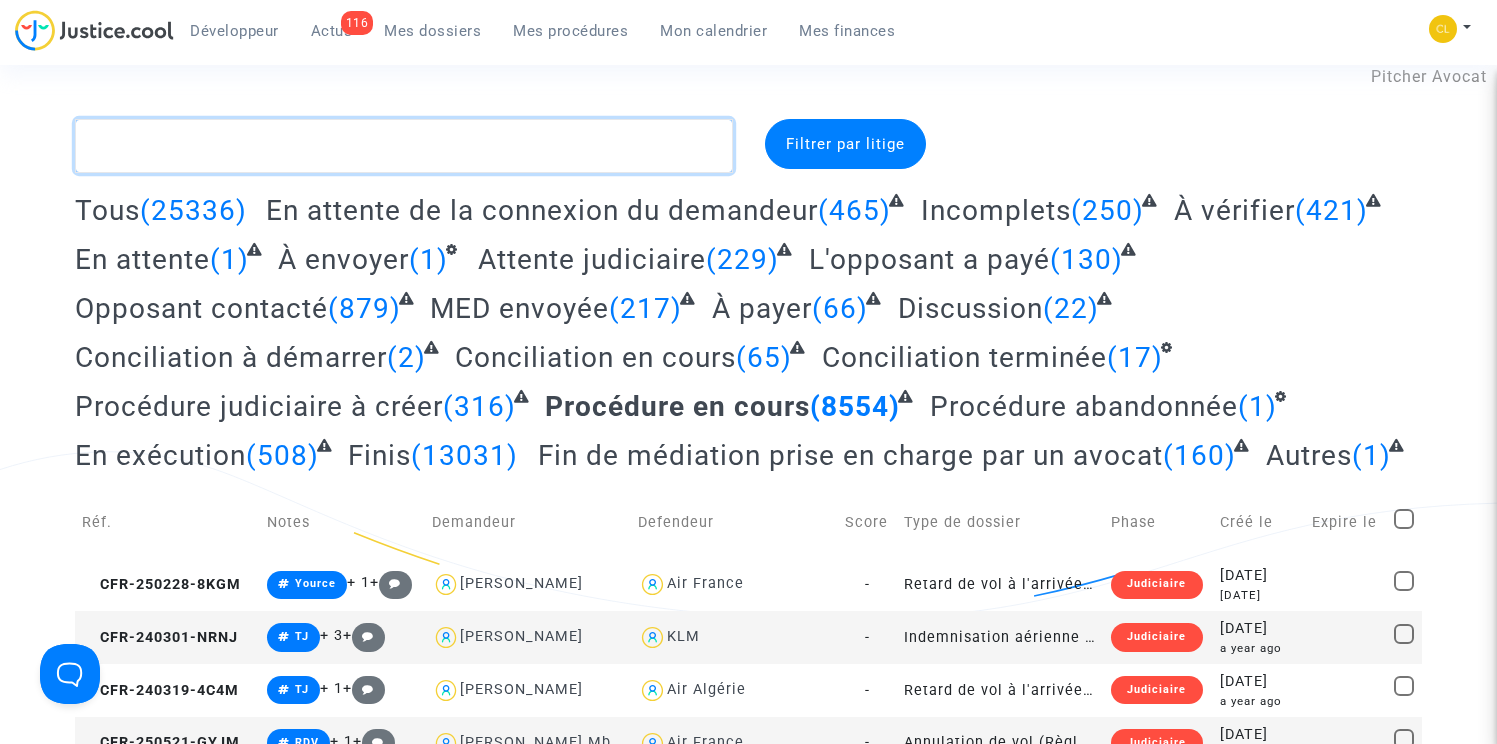 click 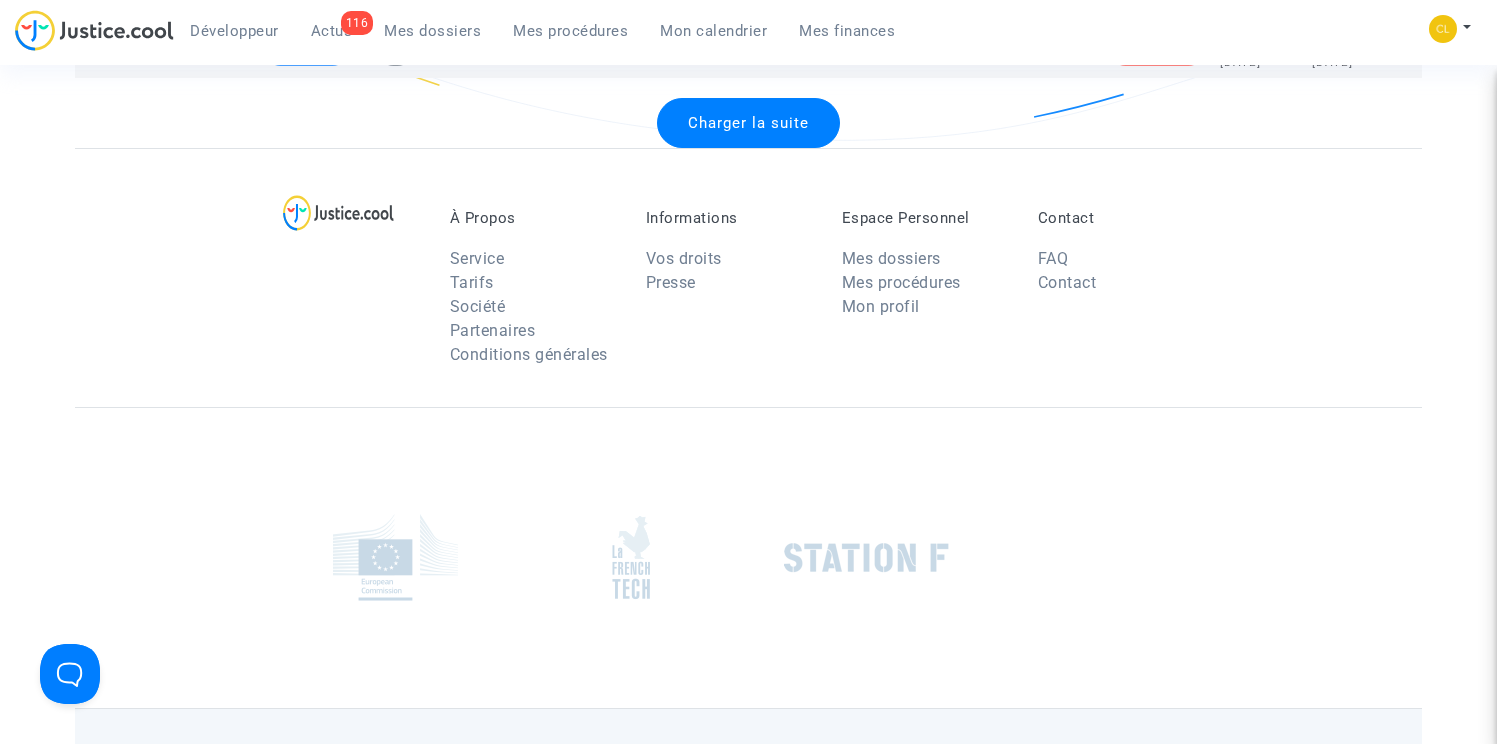 scroll, scrollTop: 2942, scrollLeft: 0, axis: vertical 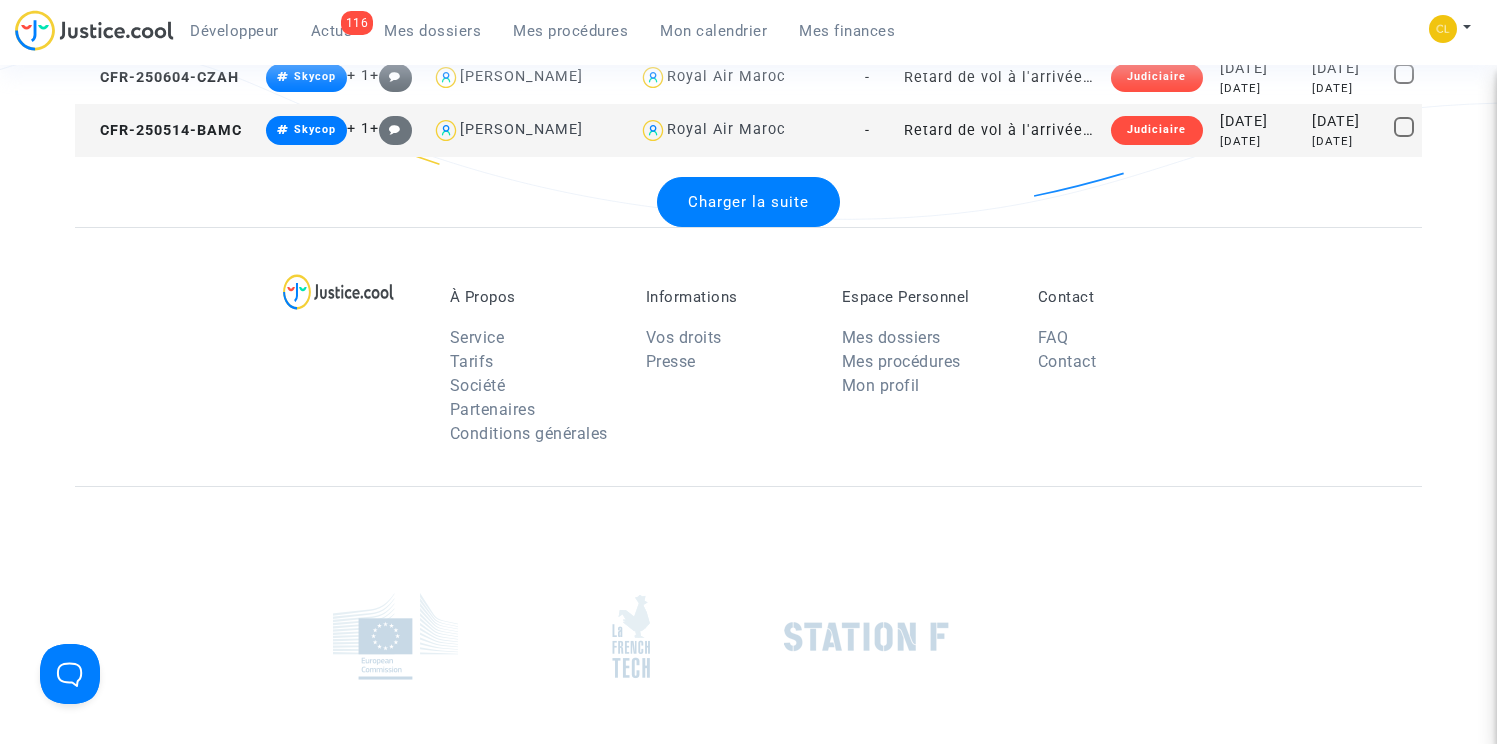 type on "#skycop" 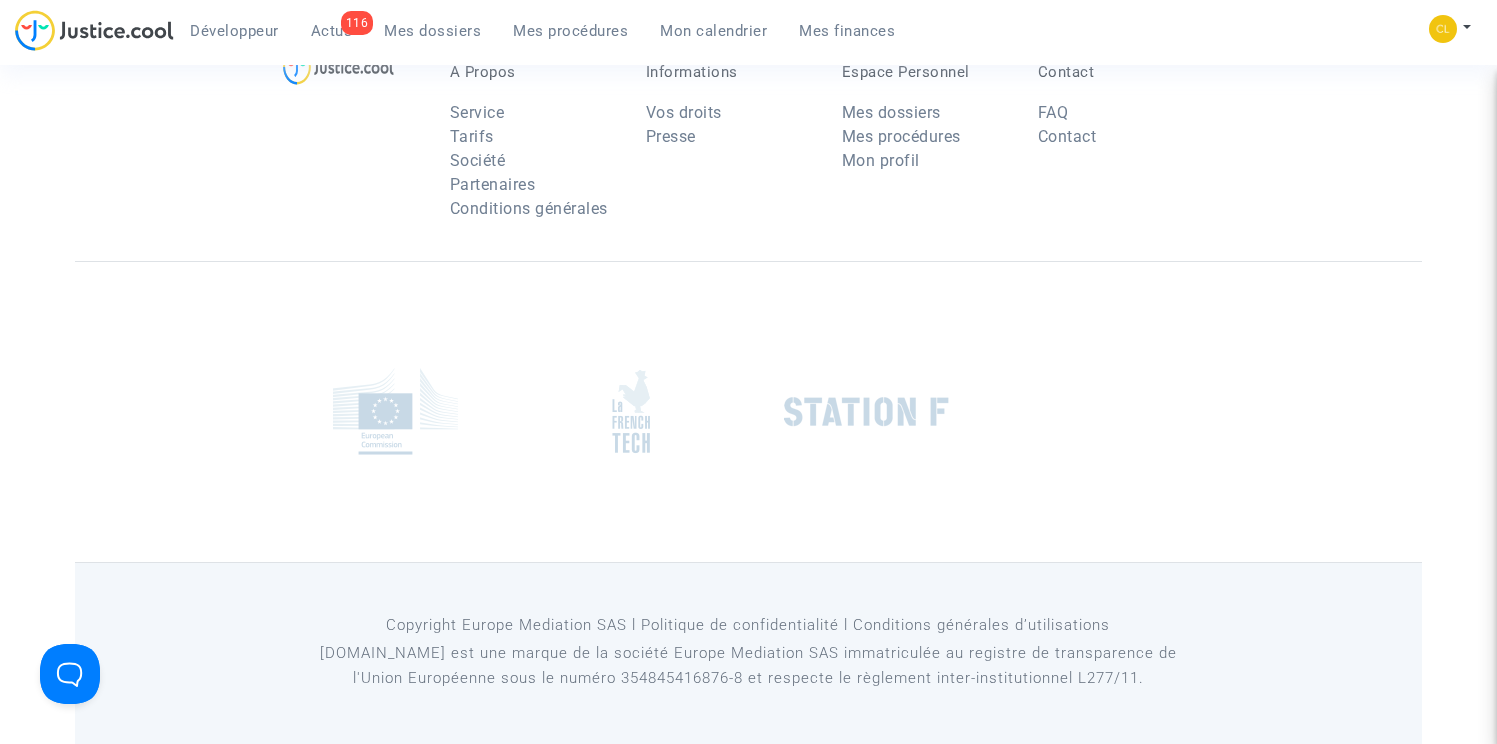 scroll, scrollTop: 8262, scrollLeft: 0, axis: vertical 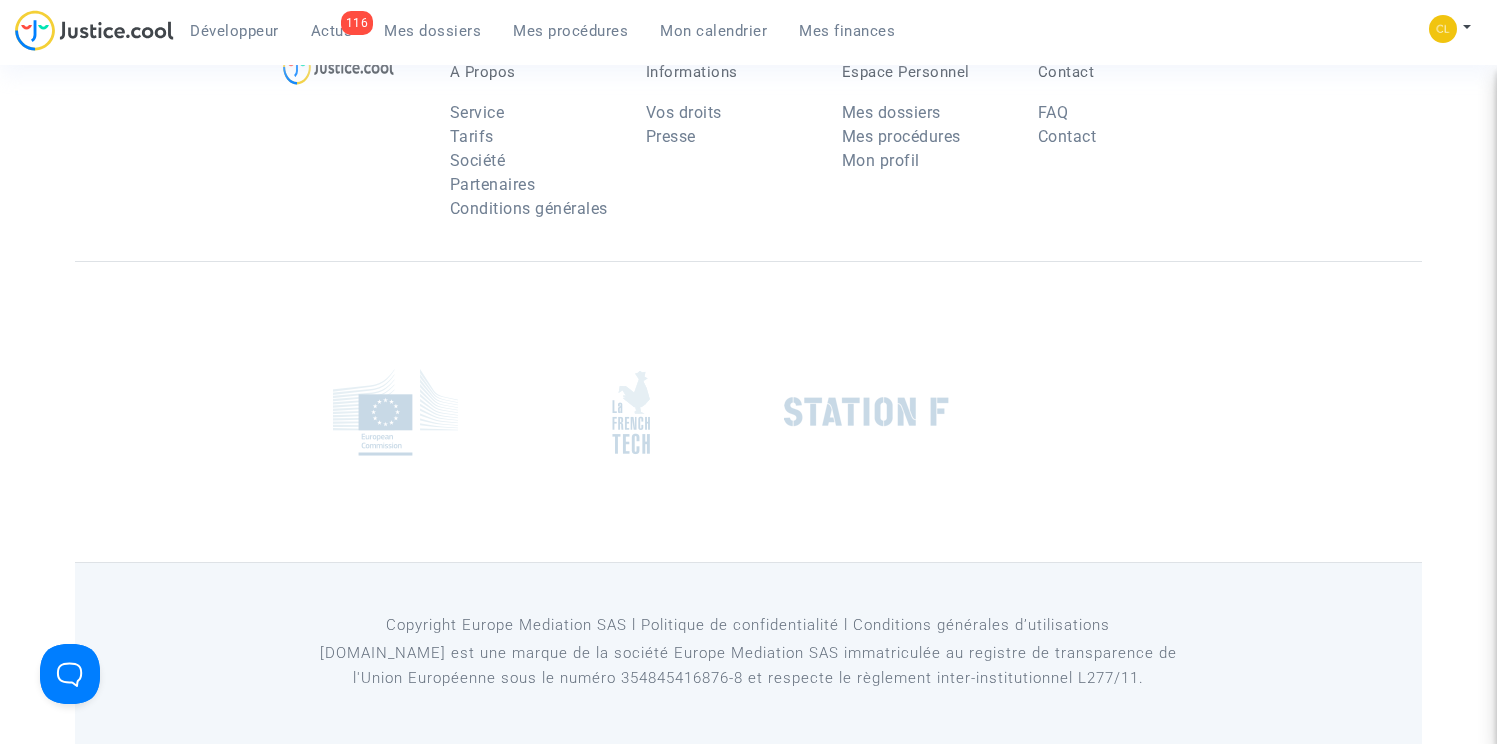 click on "Charger la suite" 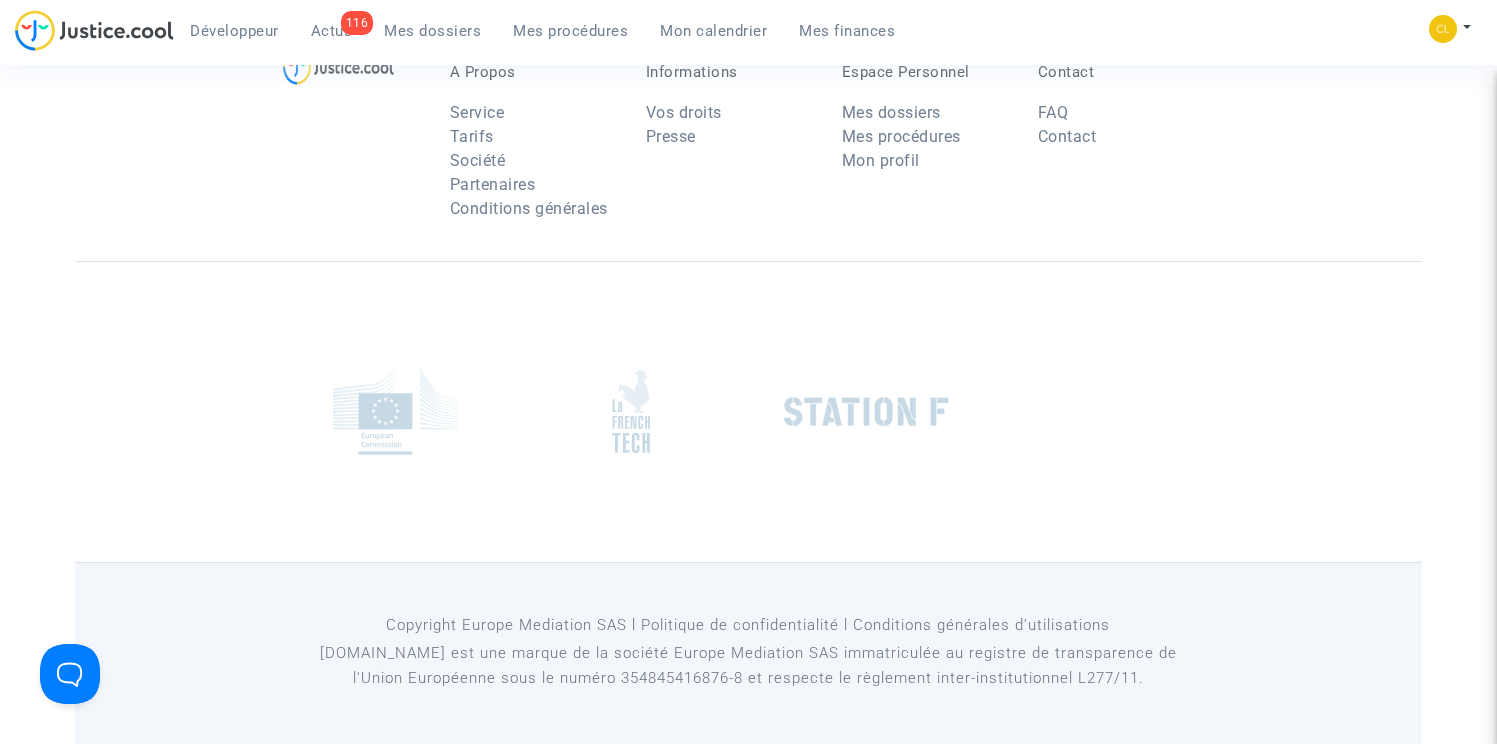 scroll, scrollTop: 22000, scrollLeft: 0, axis: vertical 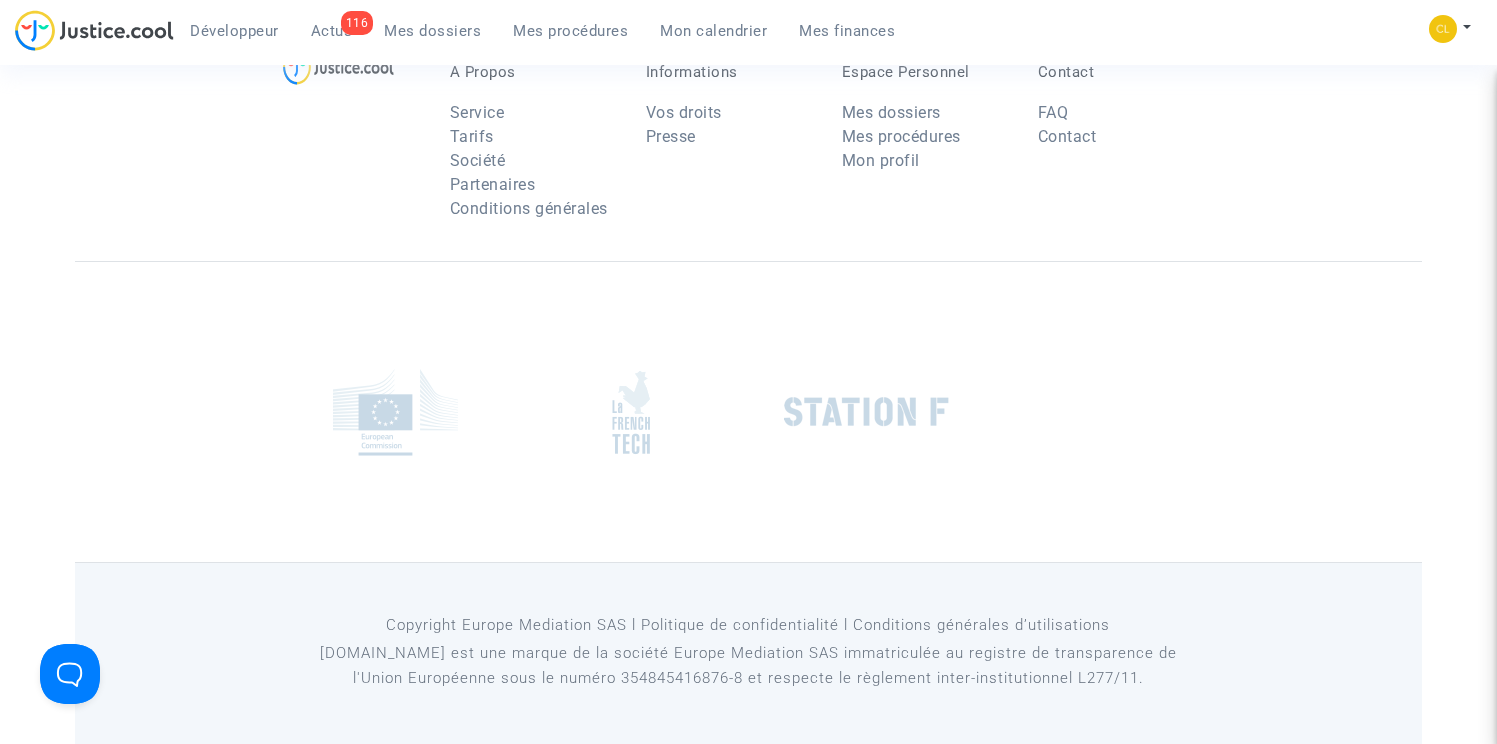 click on "CFR-250221-6GK9" 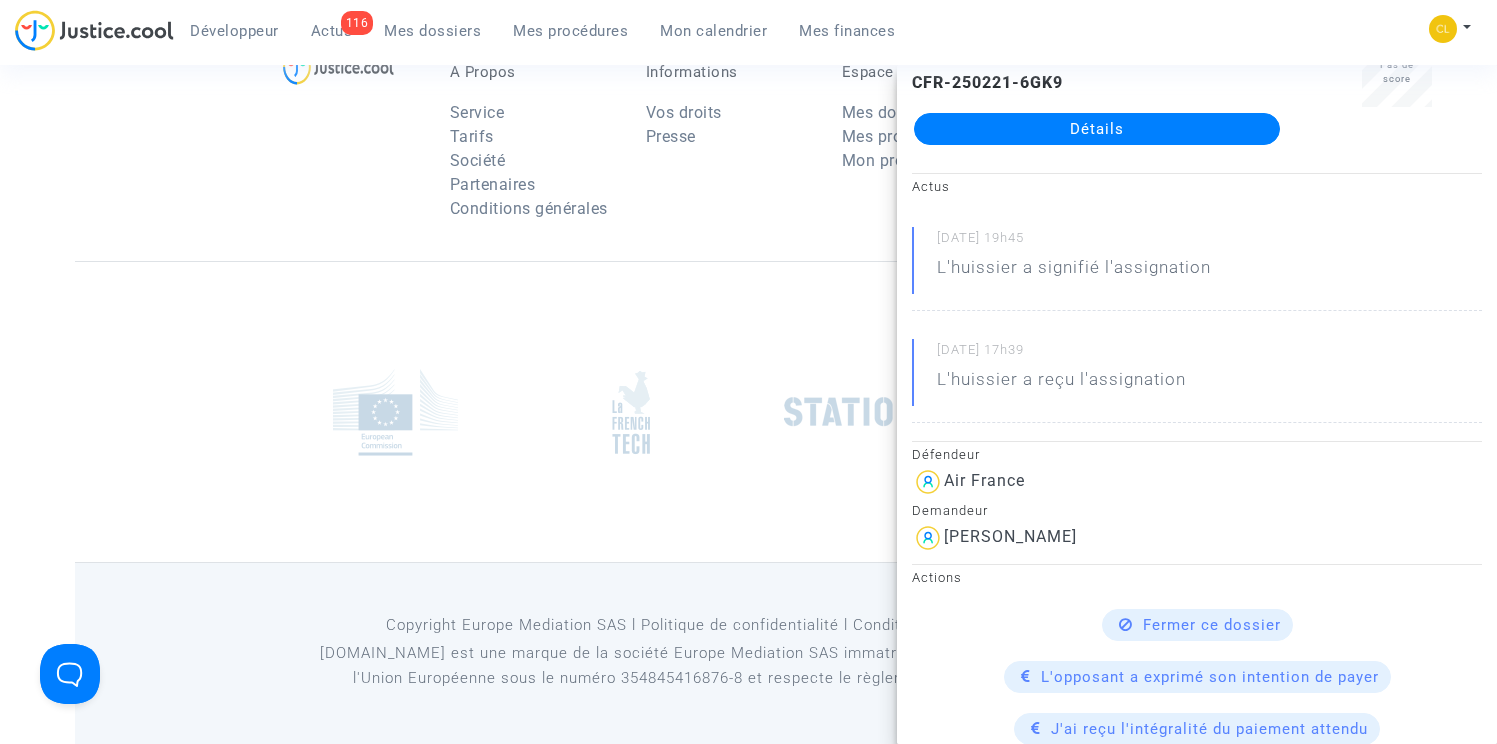 scroll, scrollTop: 0, scrollLeft: 0, axis: both 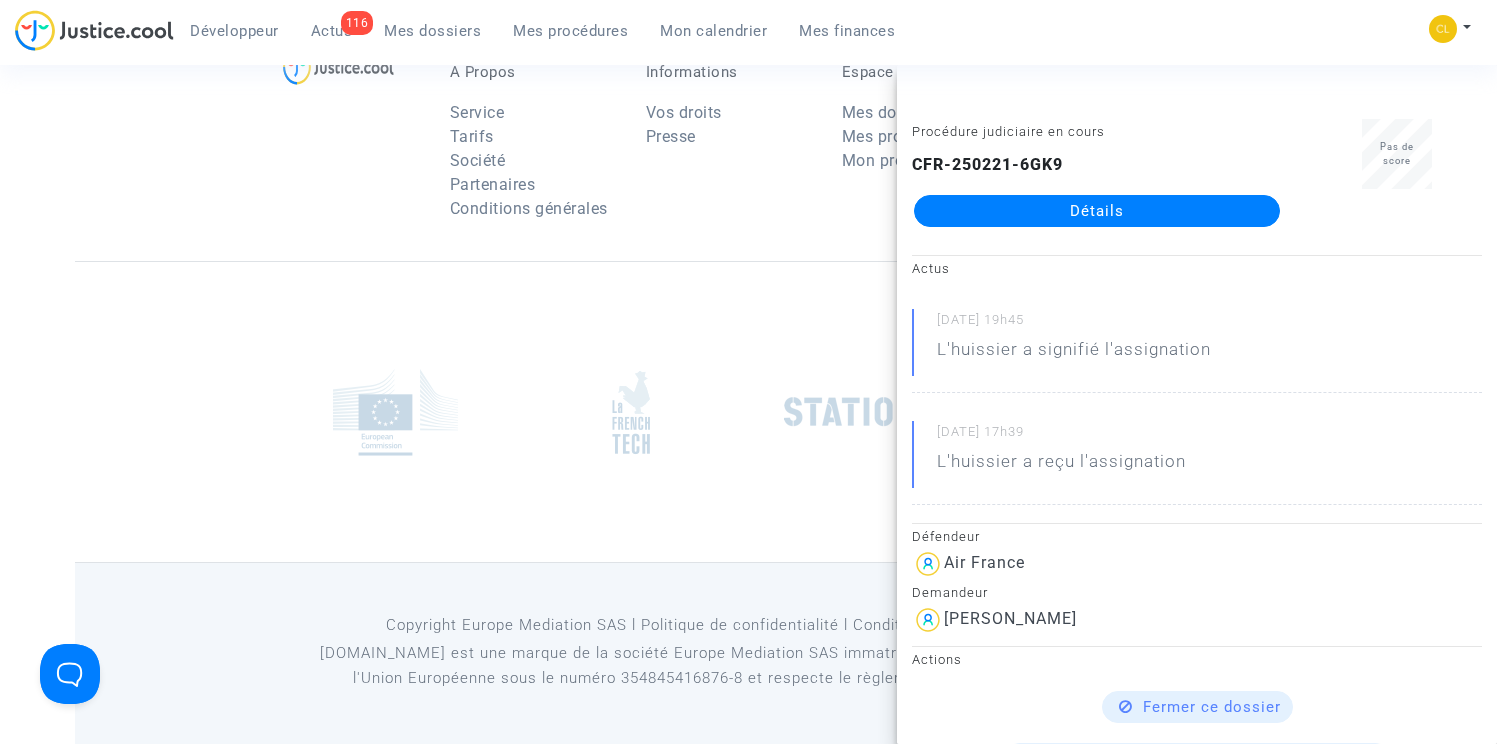 click on "Détails" 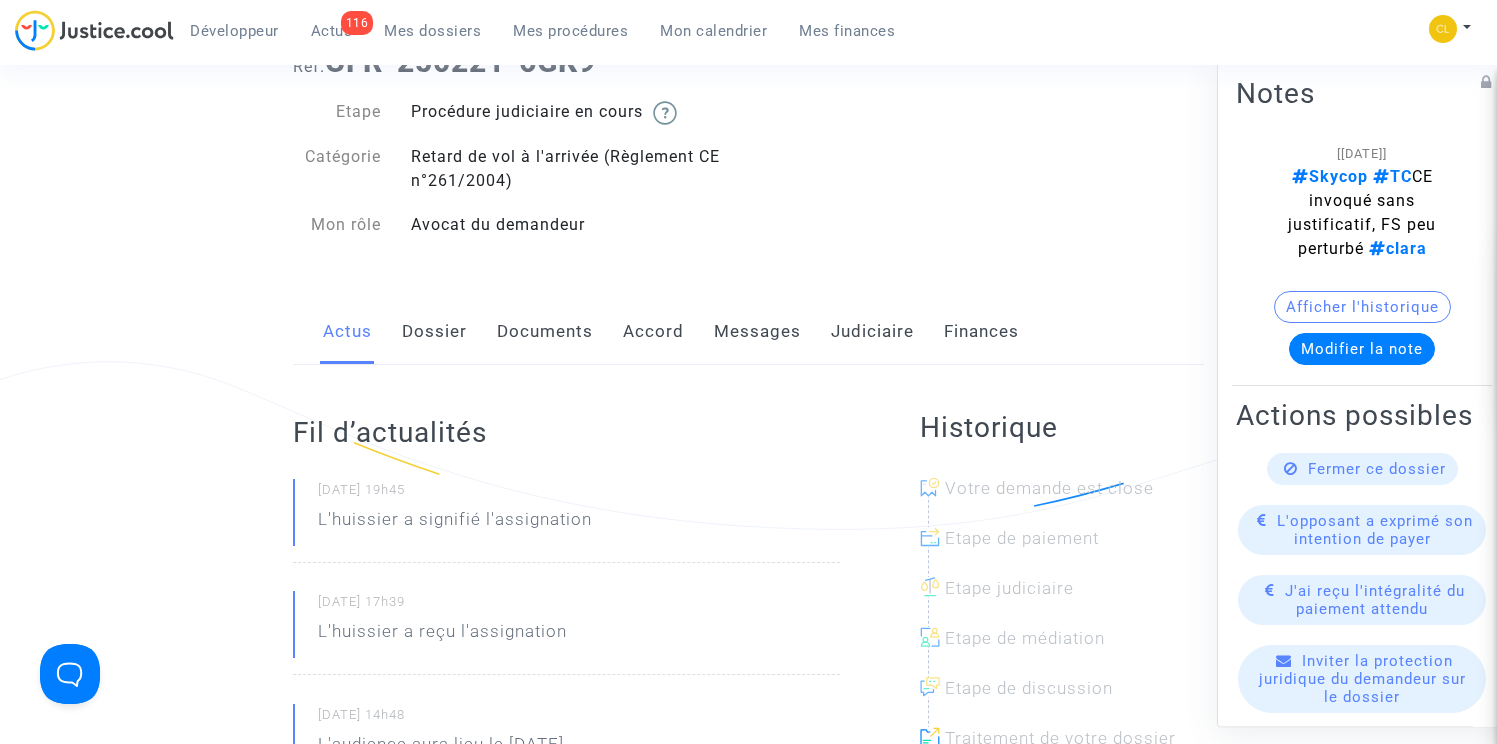 scroll, scrollTop: 138, scrollLeft: 0, axis: vertical 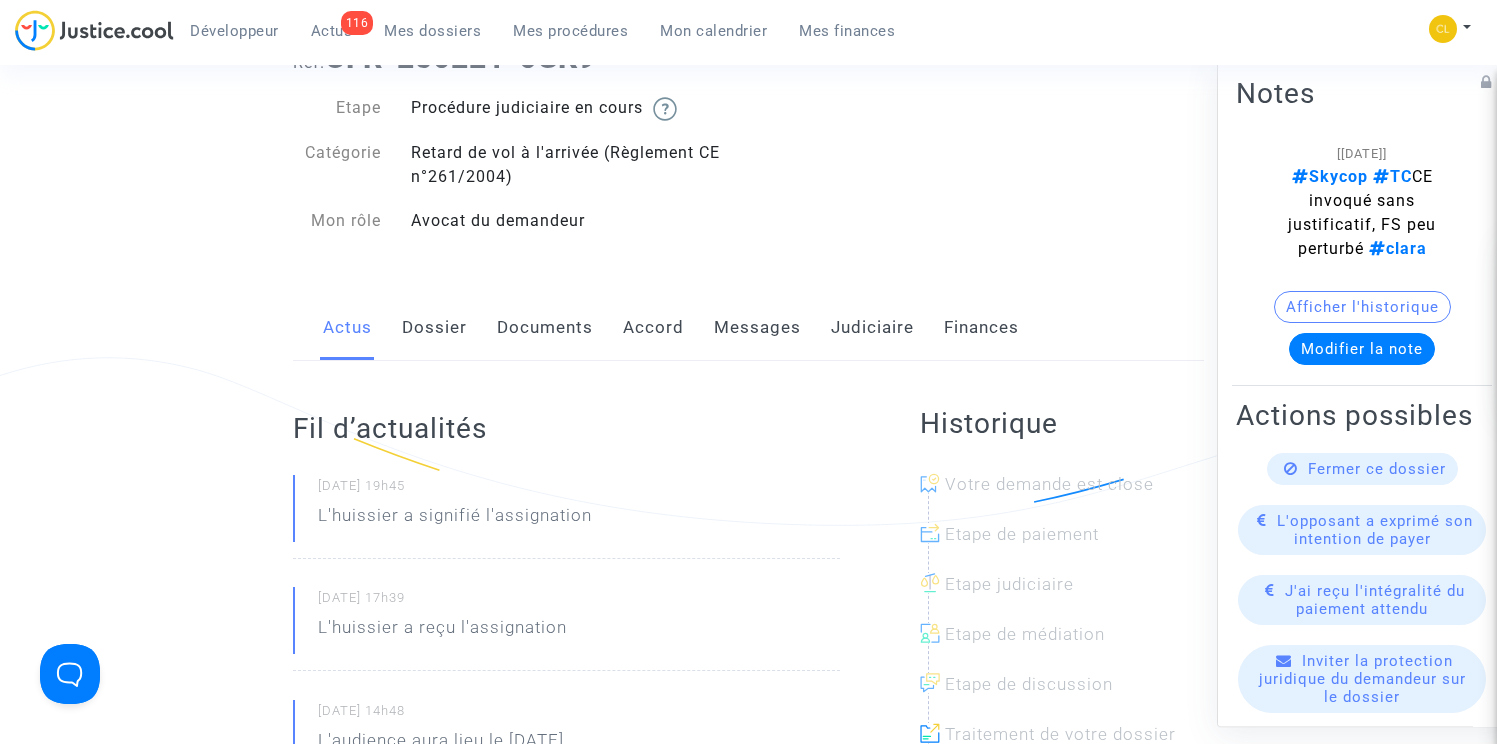 click on "Actus   Dossier   Documents   Accord   Messages   Judiciaire   Finances" 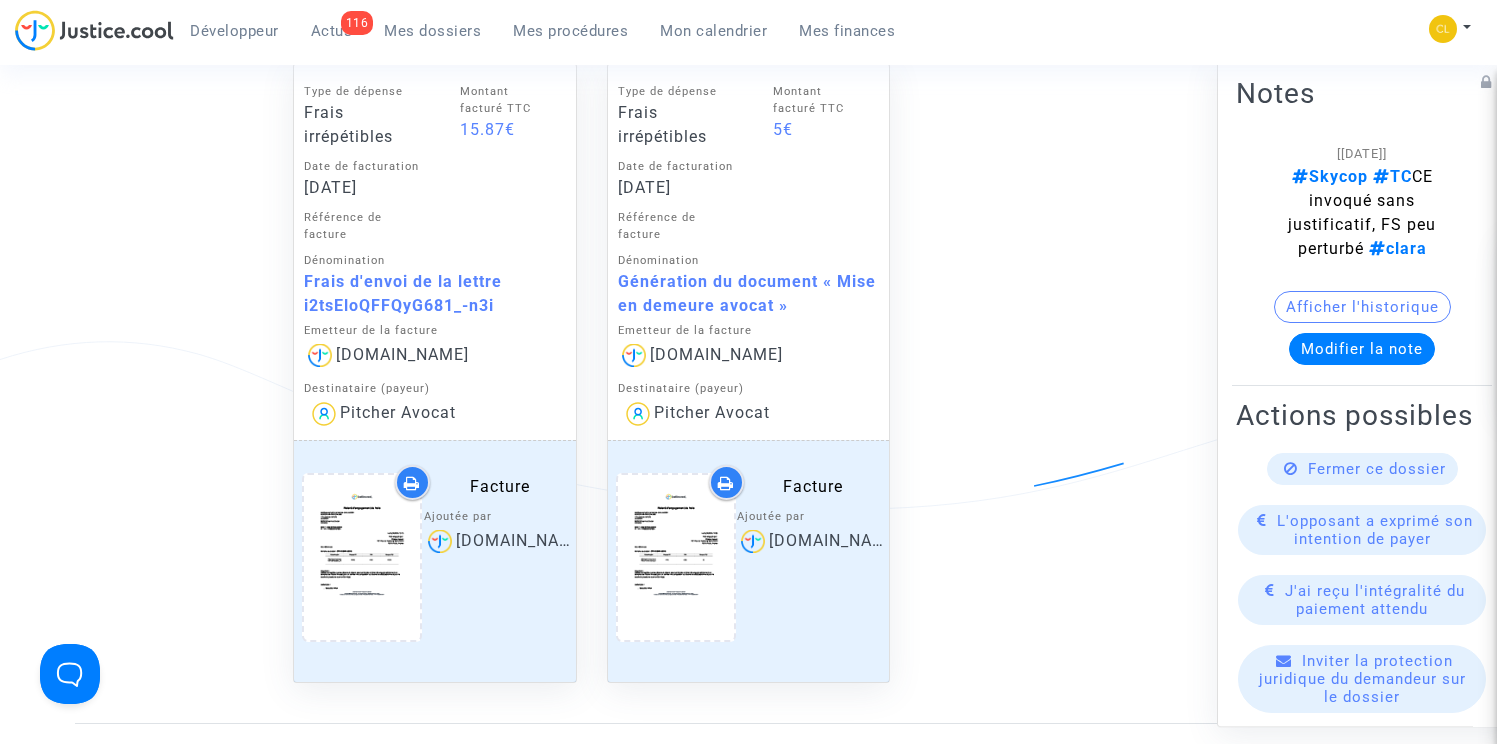 scroll, scrollTop: 988, scrollLeft: 0, axis: vertical 